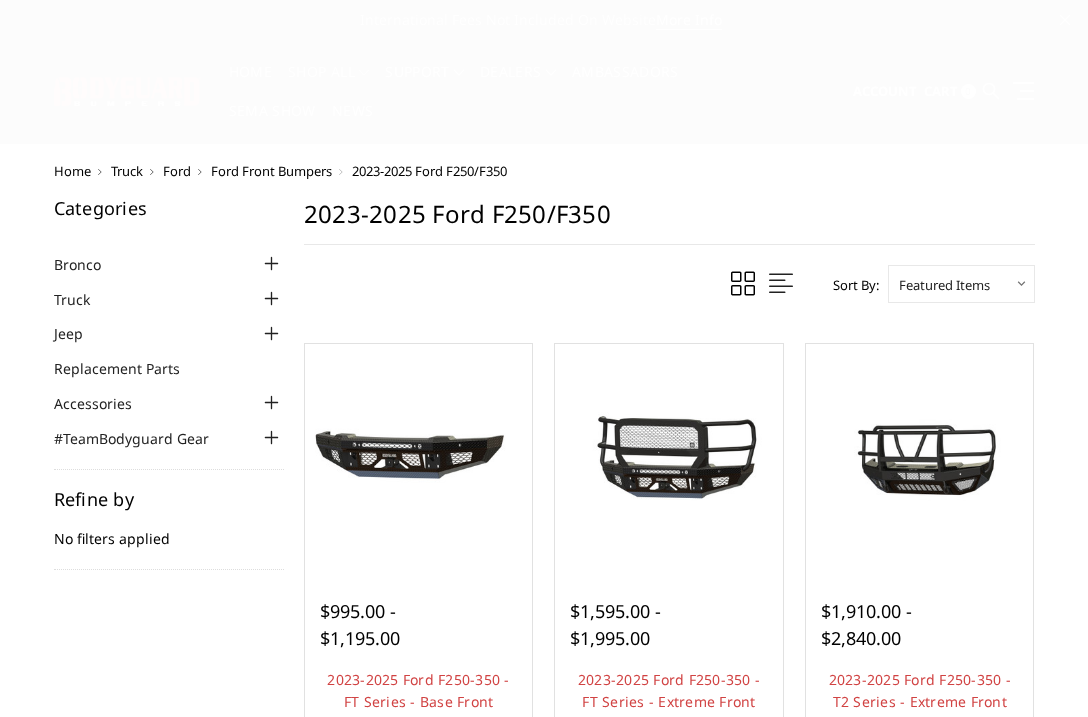 scroll, scrollTop: 0, scrollLeft: 0, axis: both 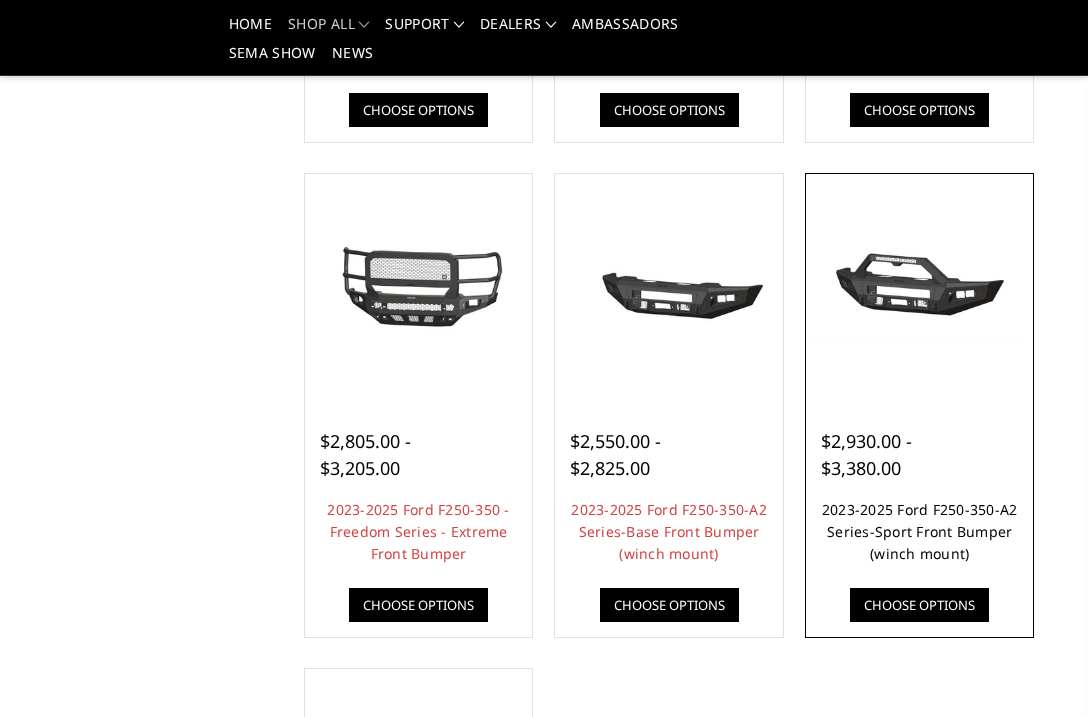 click on "2023-2025 Ford F250-350-A2 Series-Sport Front Bumper (winch mount)" at bounding box center (920, 531) 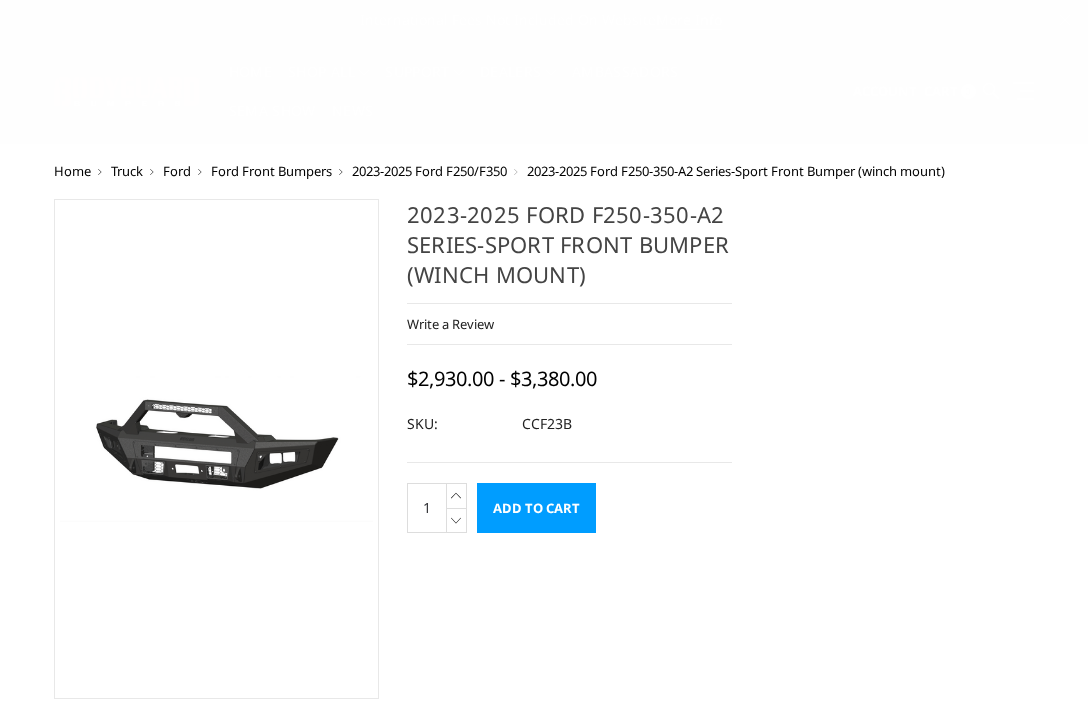 scroll, scrollTop: 0, scrollLeft: 0, axis: both 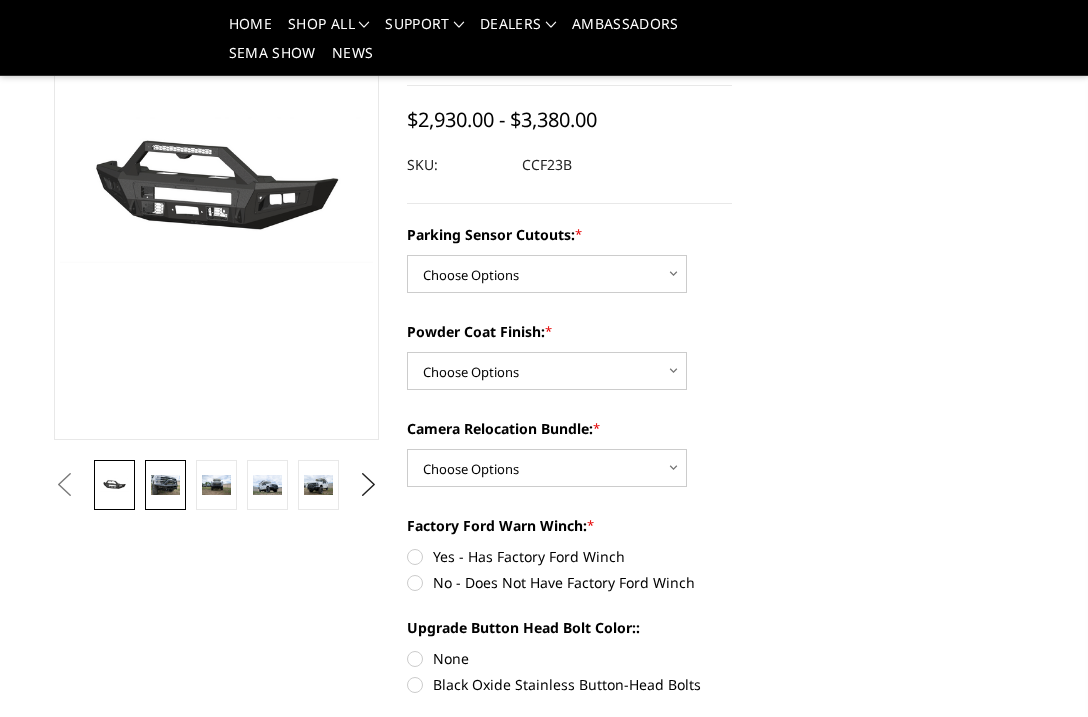 click at bounding box center (165, 484) 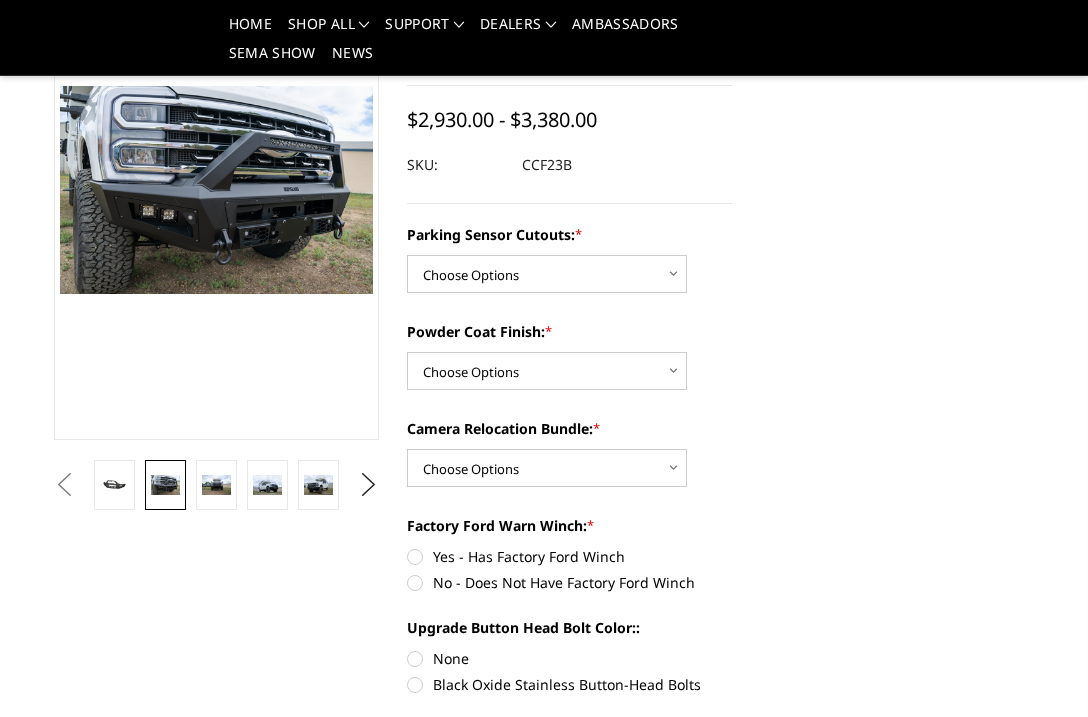 scroll, scrollTop: 169, scrollLeft: 0, axis: vertical 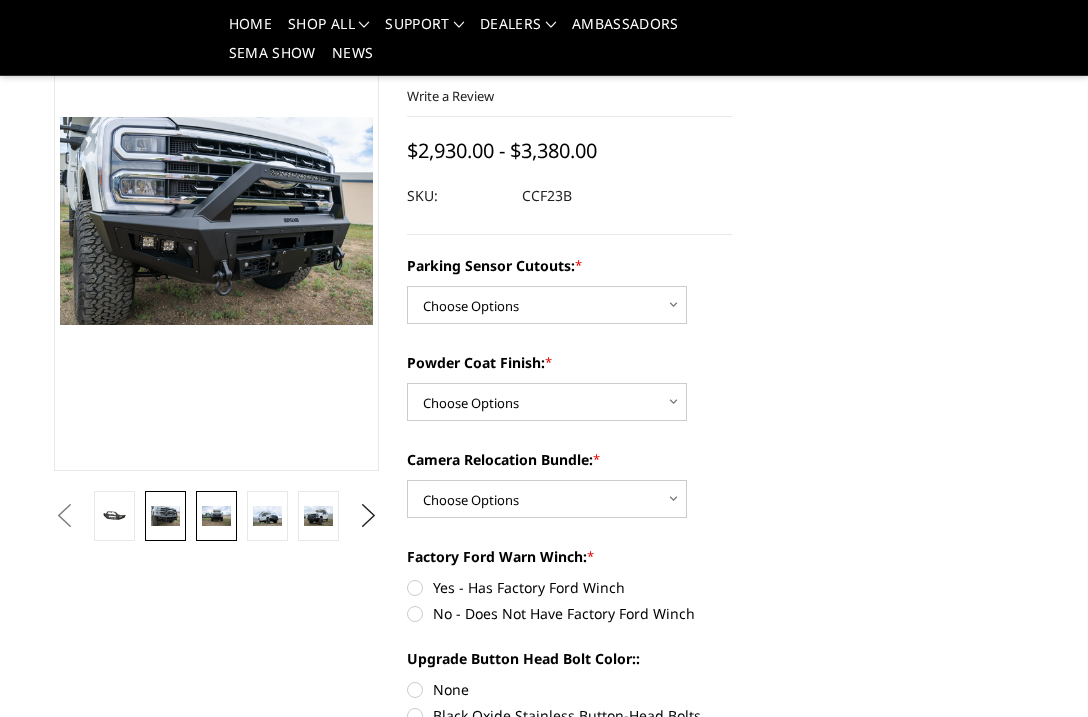 click at bounding box center [216, 515] 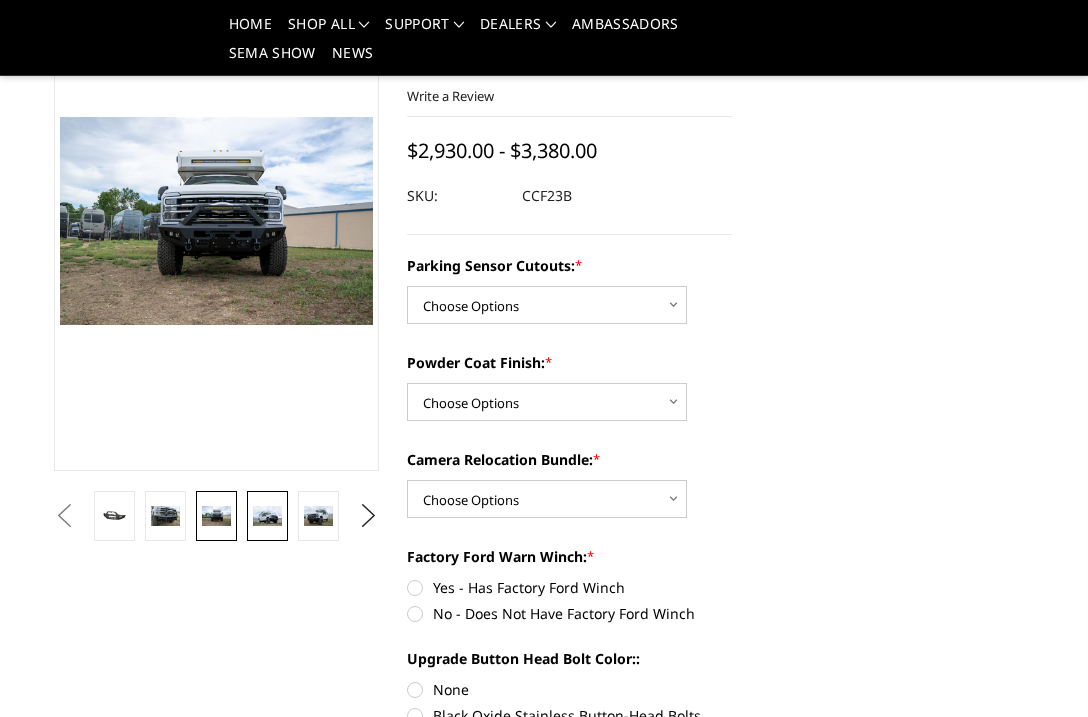 click at bounding box center (267, 515) 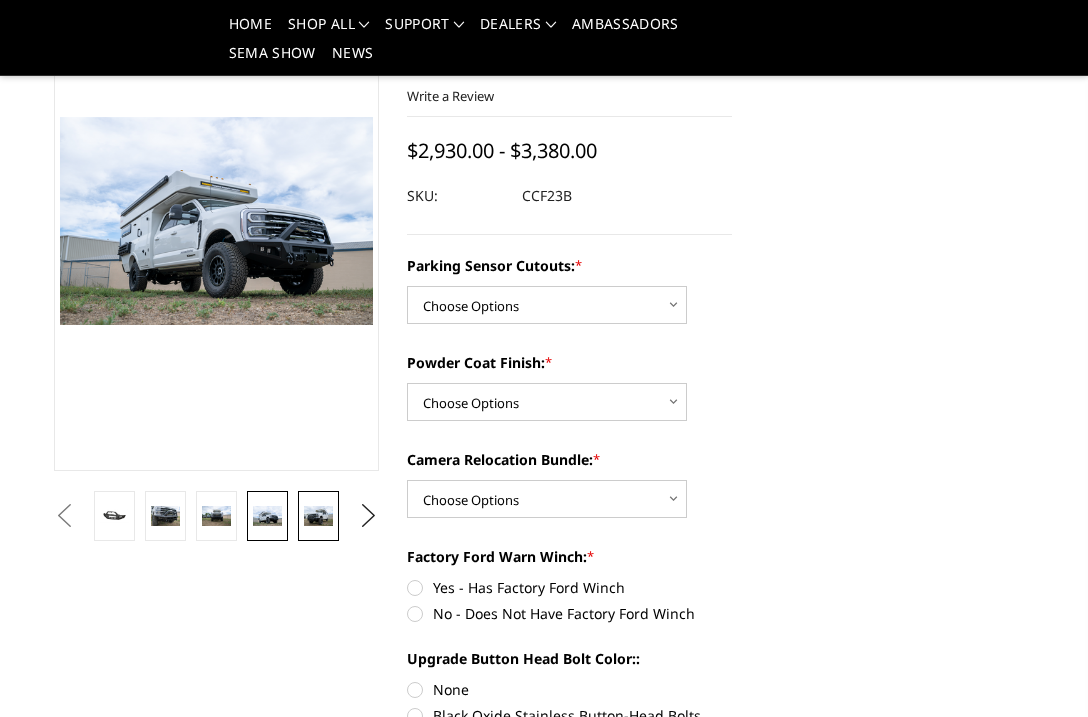 click at bounding box center (318, 515) 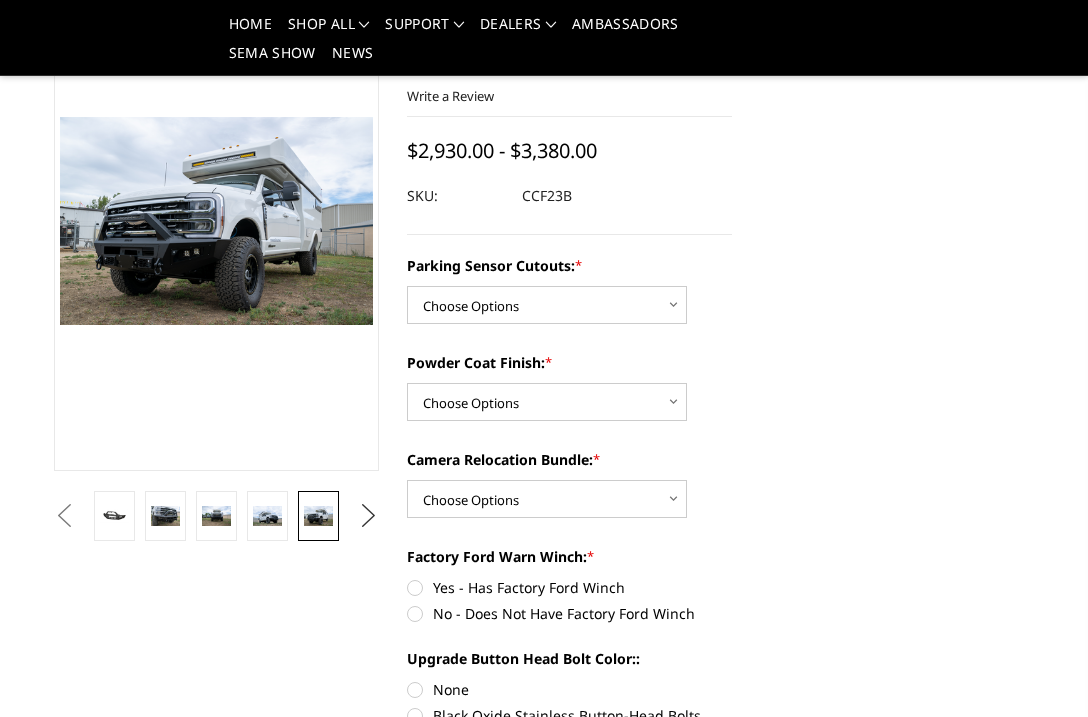 click on "Next" at bounding box center [369, 516] 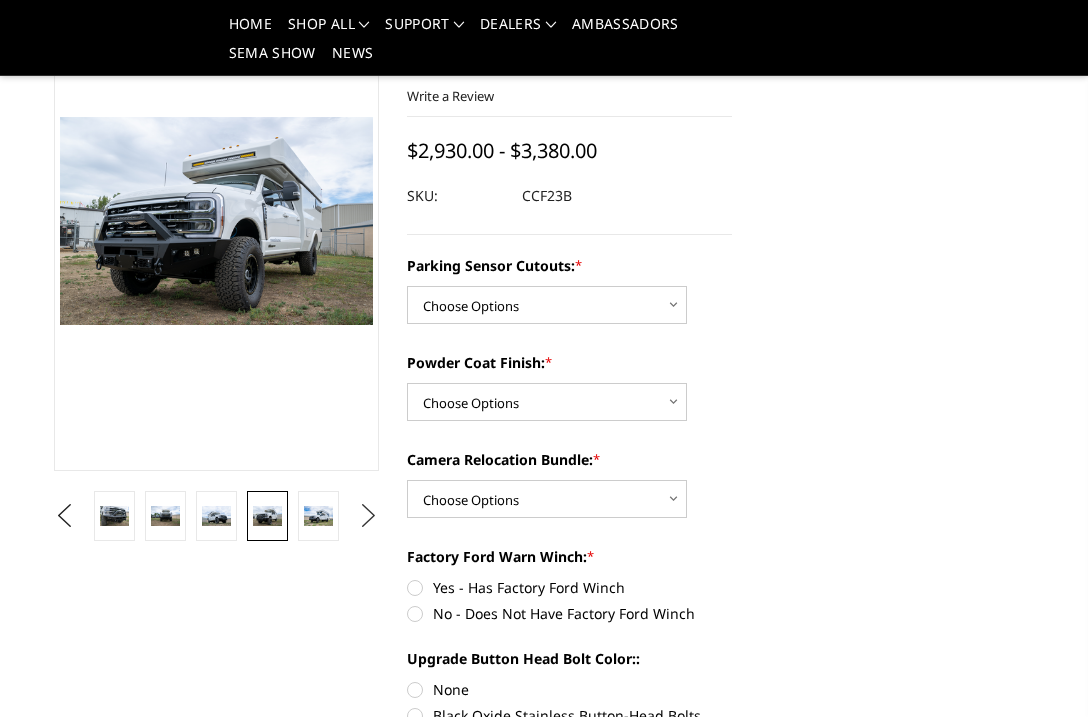 click on "Next" at bounding box center (369, 516) 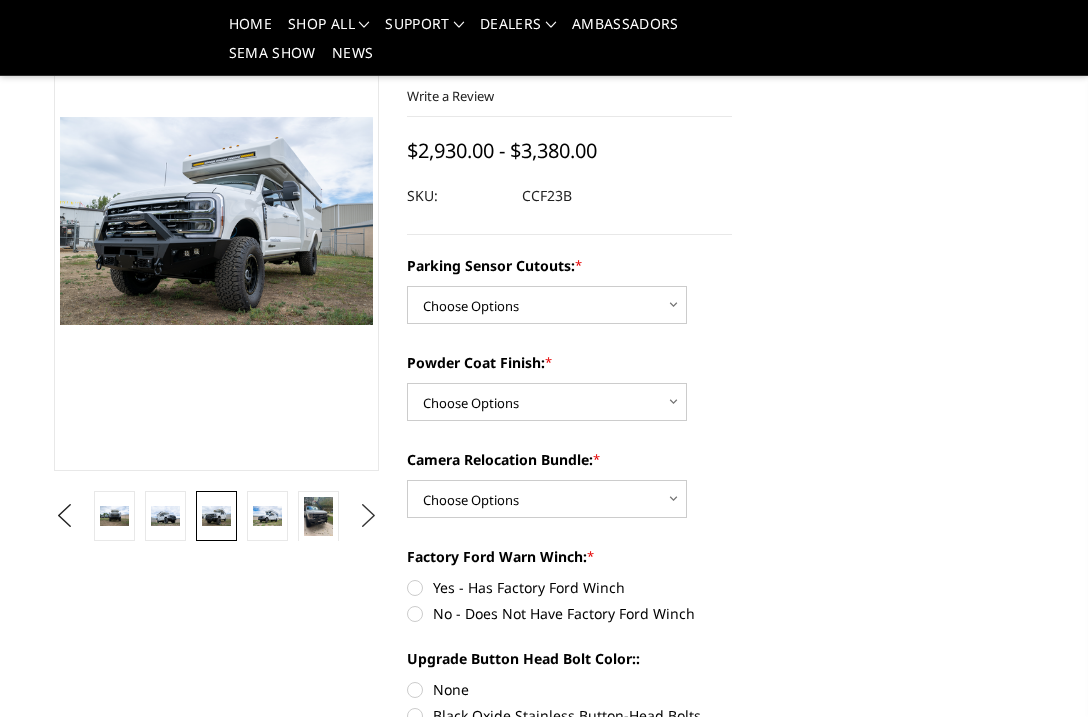 click on "Next" at bounding box center [369, 516] 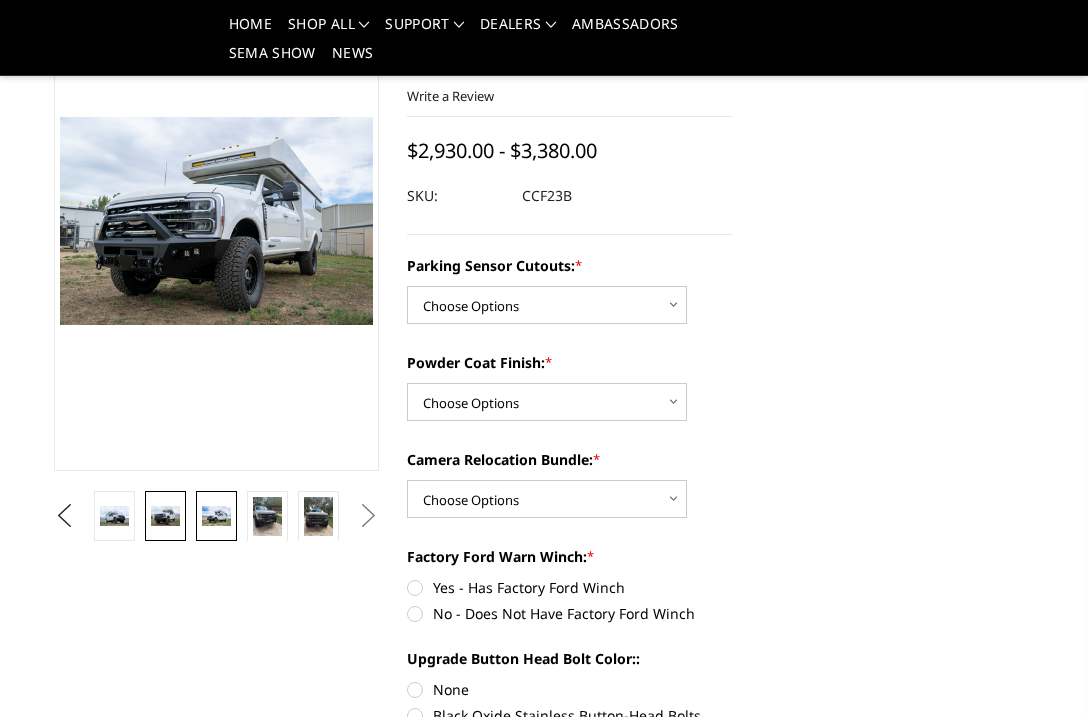 click at bounding box center [216, 515] 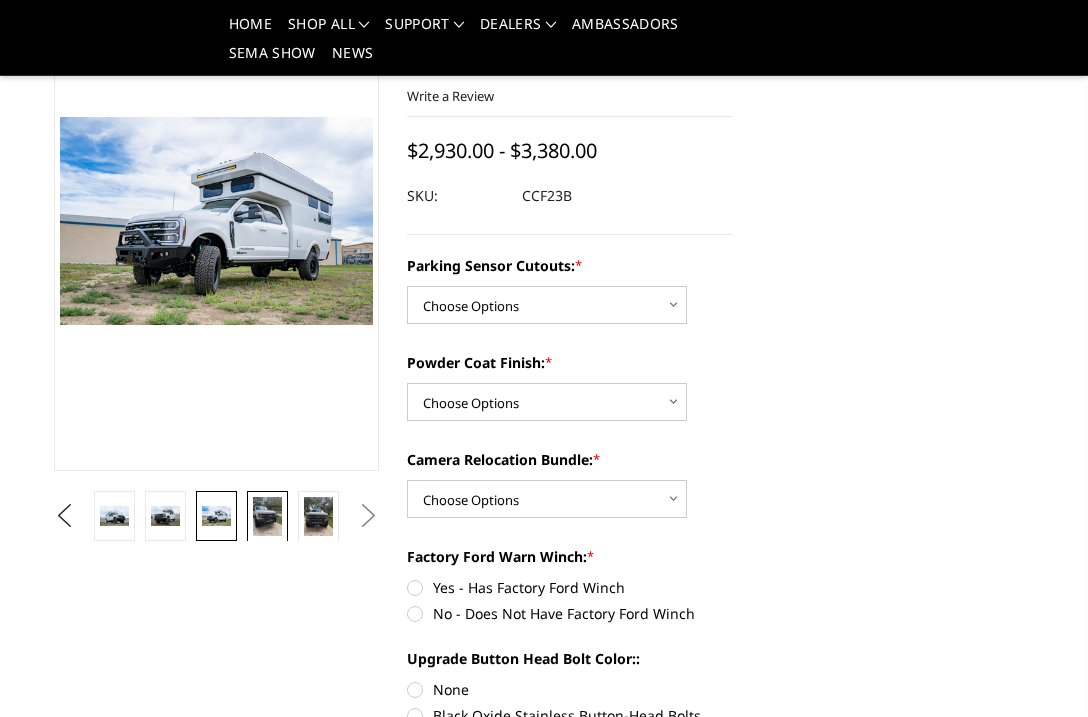 click at bounding box center (267, 516) 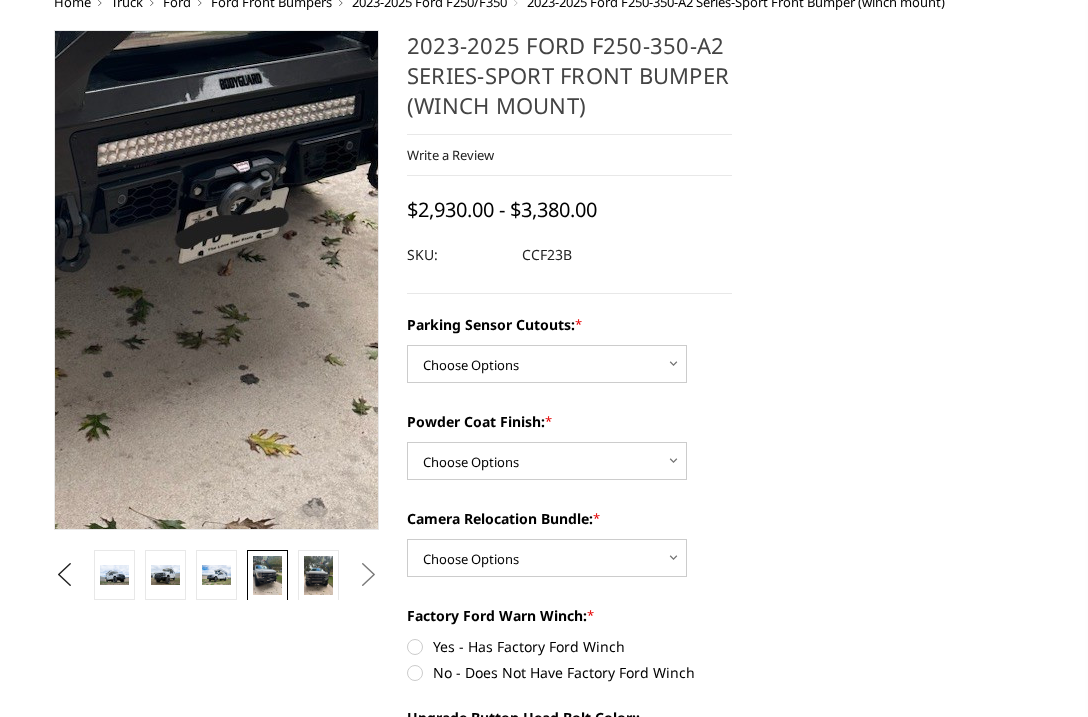 scroll, scrollTop: 64, scrollLeft: 0, axis: vertical 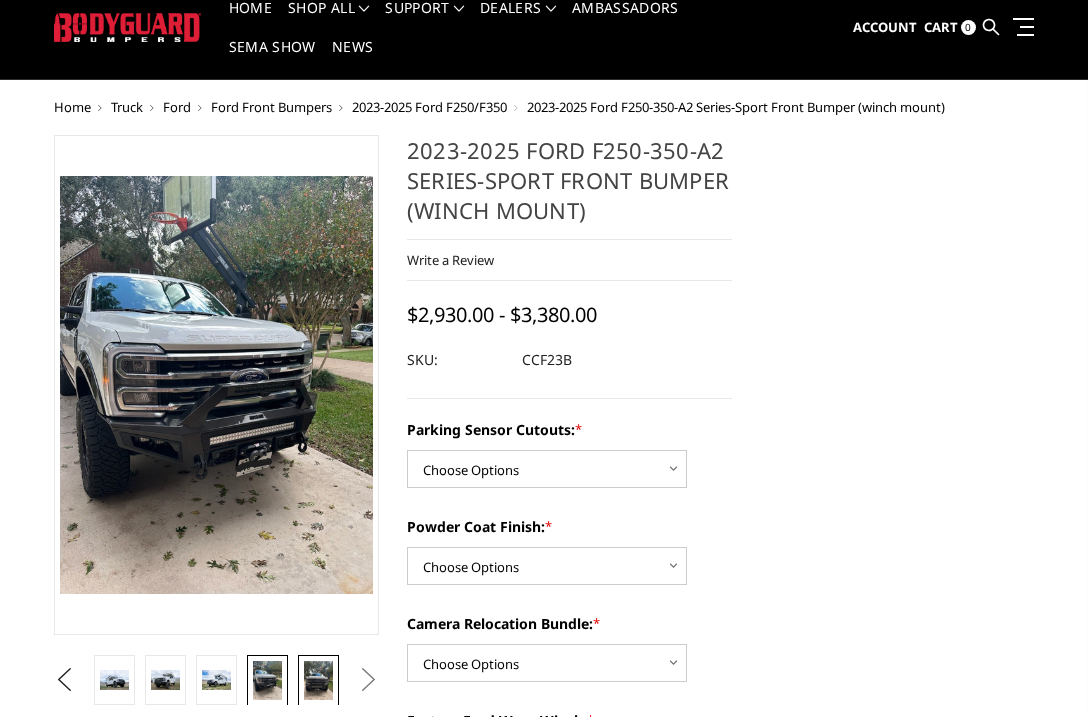 click at bounding box center (318, 680) 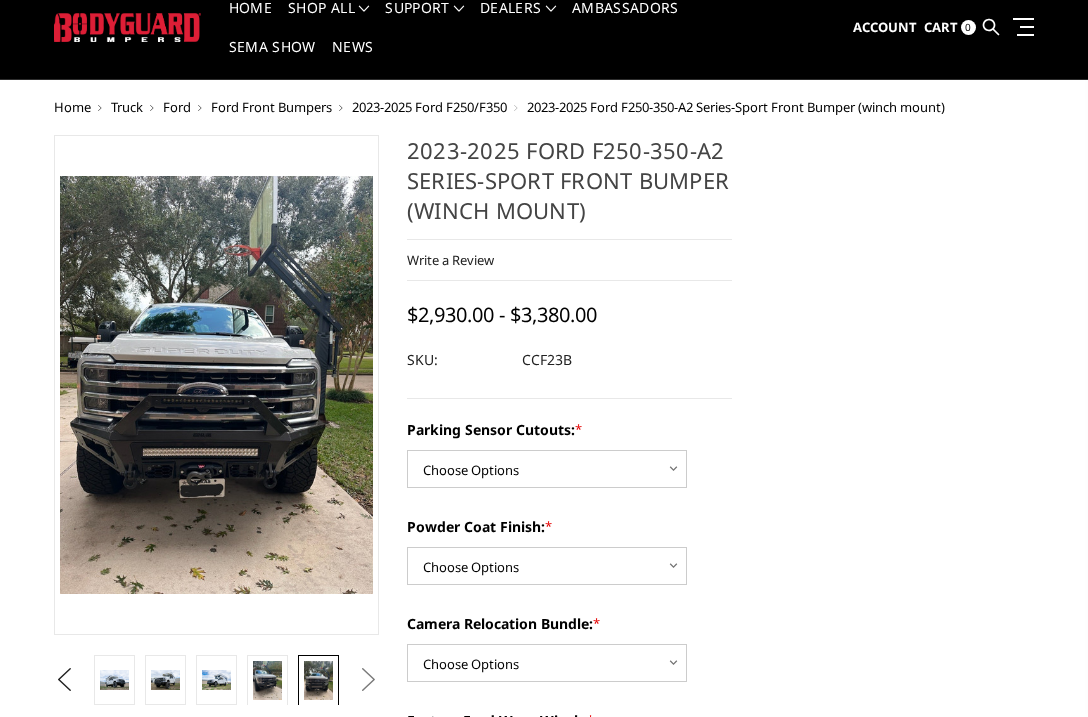 click on "Next" at bounding box center (369, 680) 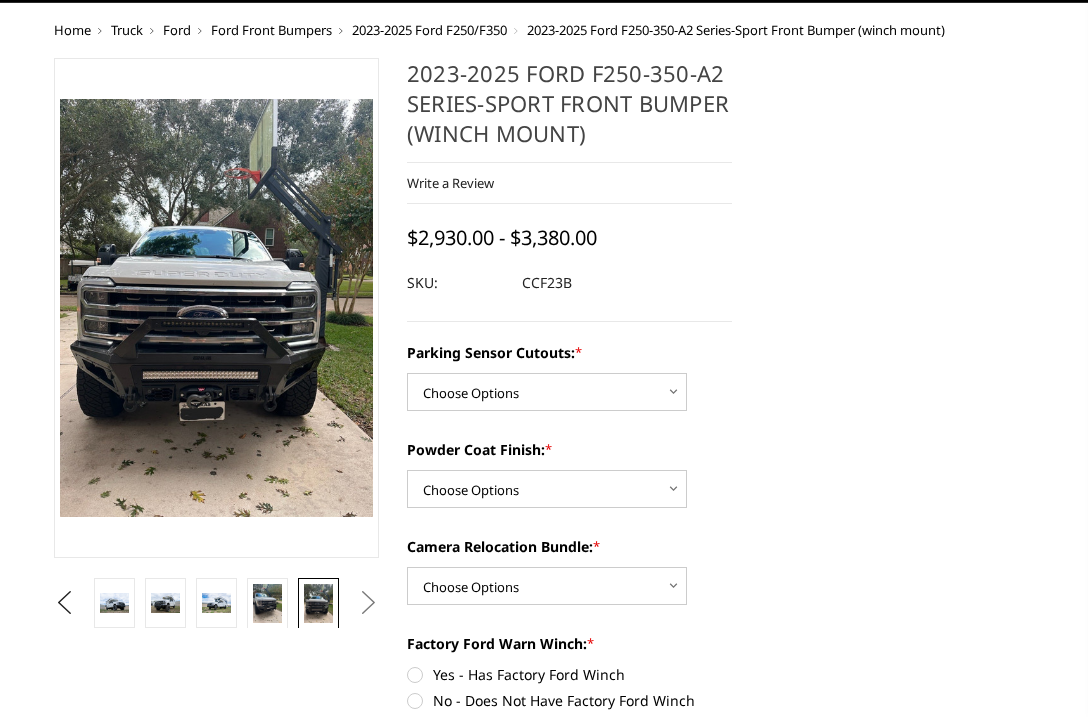 scroll, scrollTop: 0, scrollLeft: 0, axis: both 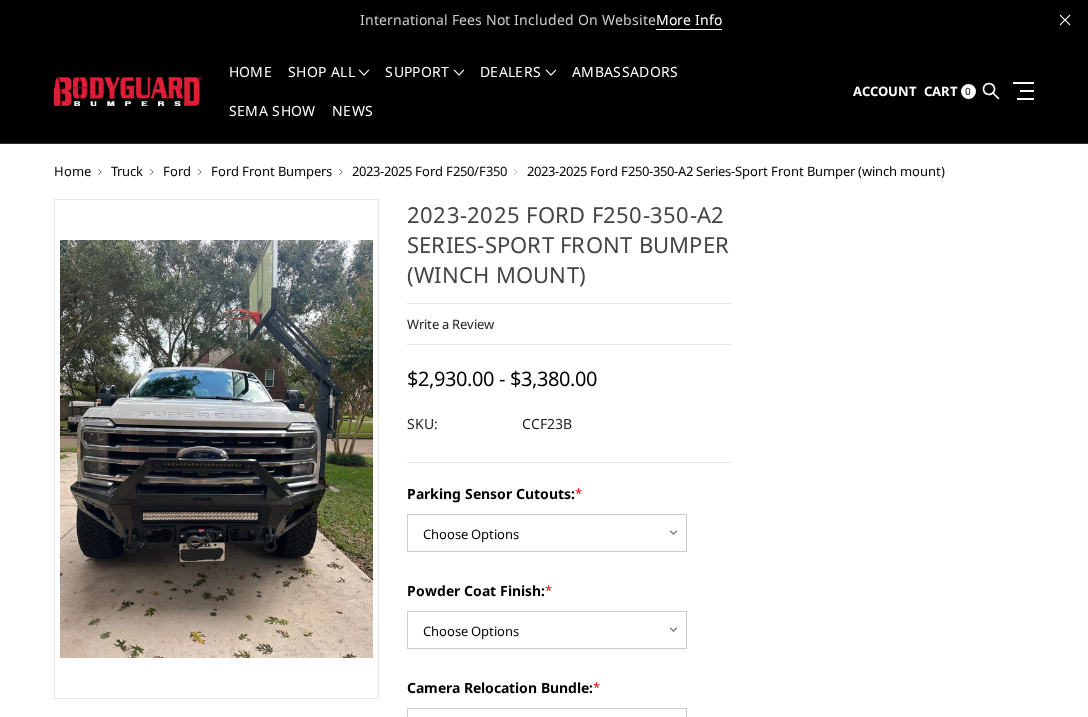 click on "2023-2025 Ford F250/F350" at bounding box center (429, 171) 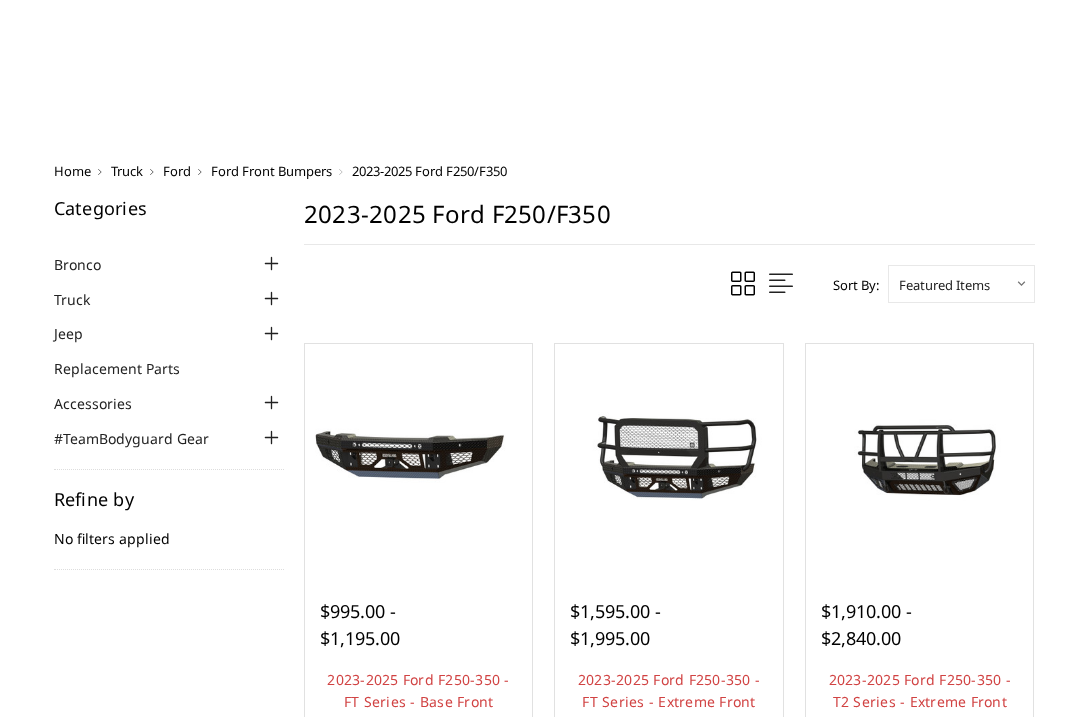 scroll, scrollTop: 0, scrollLeft: 0, axis: both 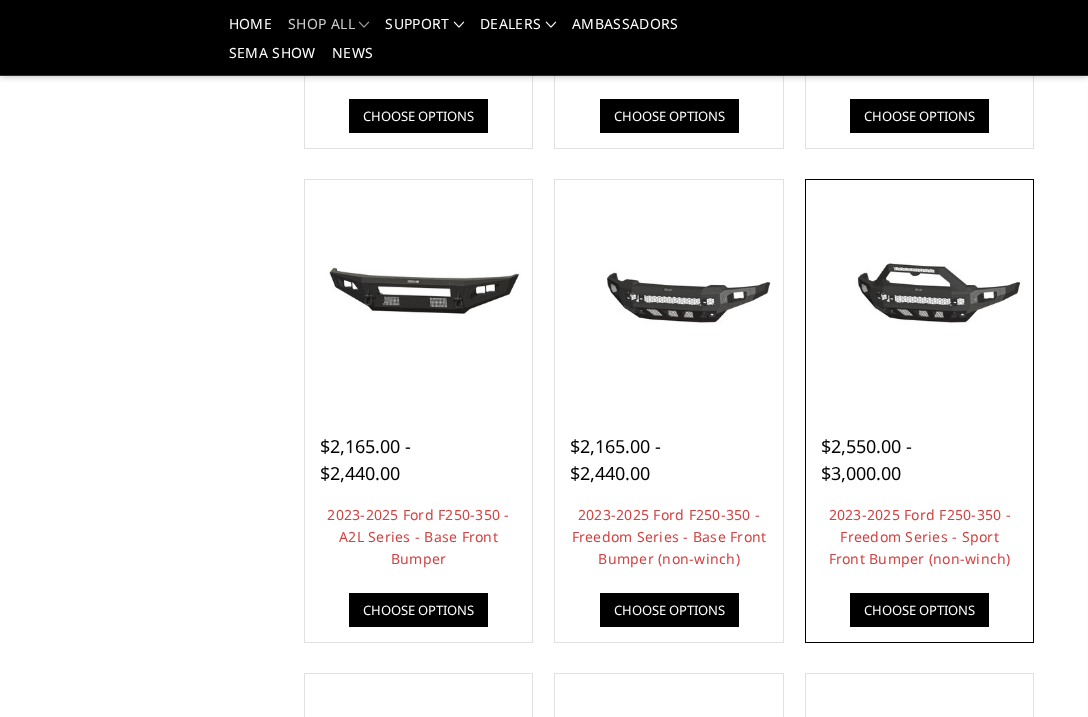click on "2023-2025 Ford F250-350 - Freedom Series - Sport Front Bumper (non-winch)" at bounding box center (920, 537) 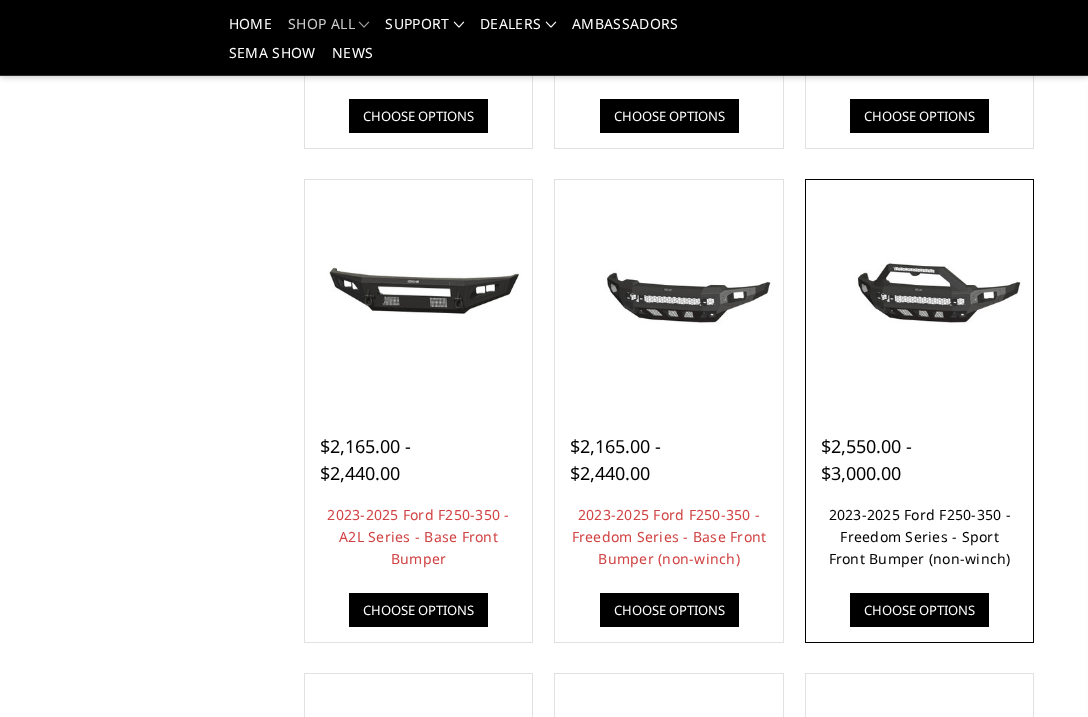click on "2023-2025 Ford F250-350 - Freedom Series - Sport Front Bumper (non-winch)" at bounding box center (920, 536) 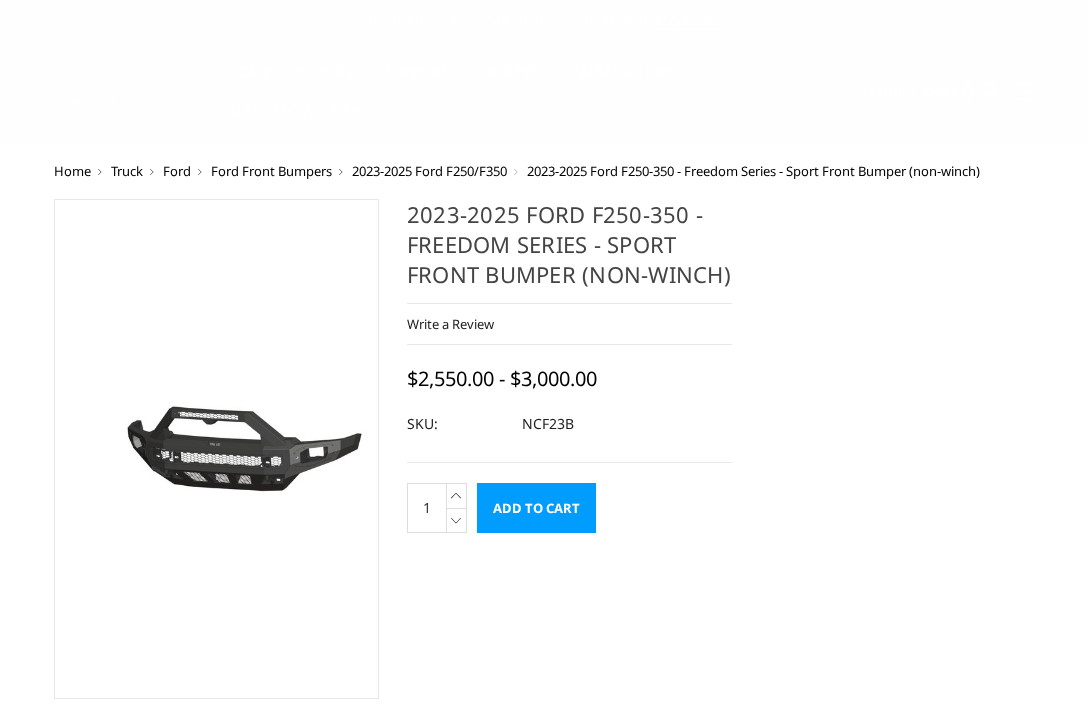 scroll, scrollTop: 0, scrollLeft: 0, axis: both 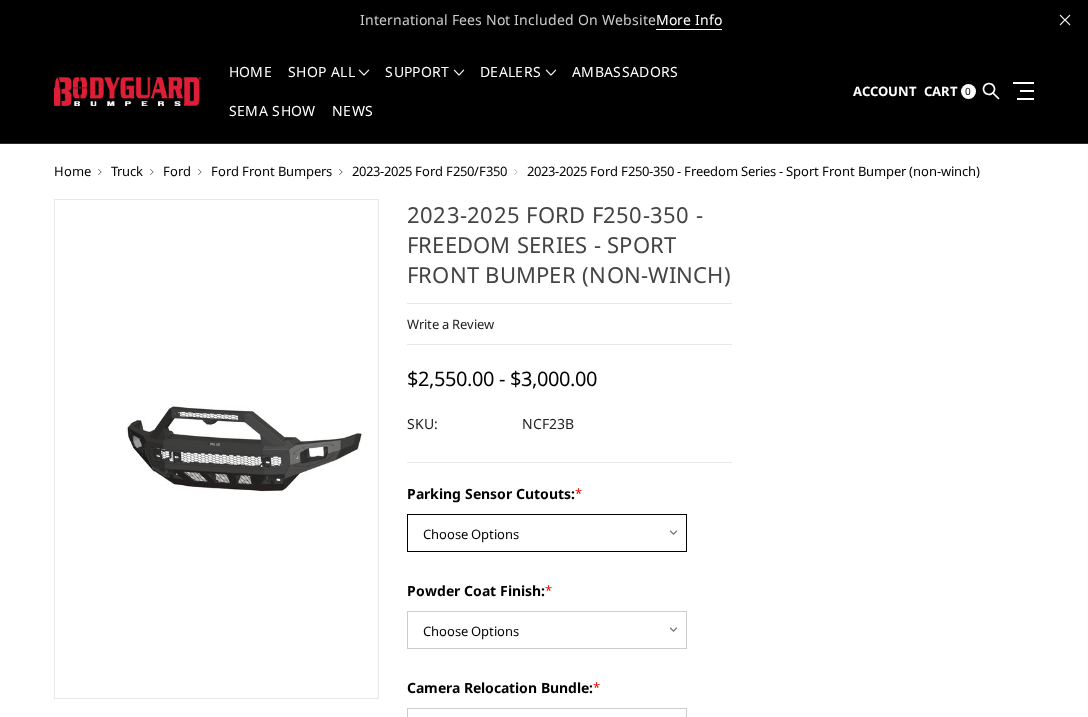 click on "Choose Options
No - Without Parking Sensor Cutouts
Yes - With Parking Sensor Cutouts" at bounding box center (547, 533) 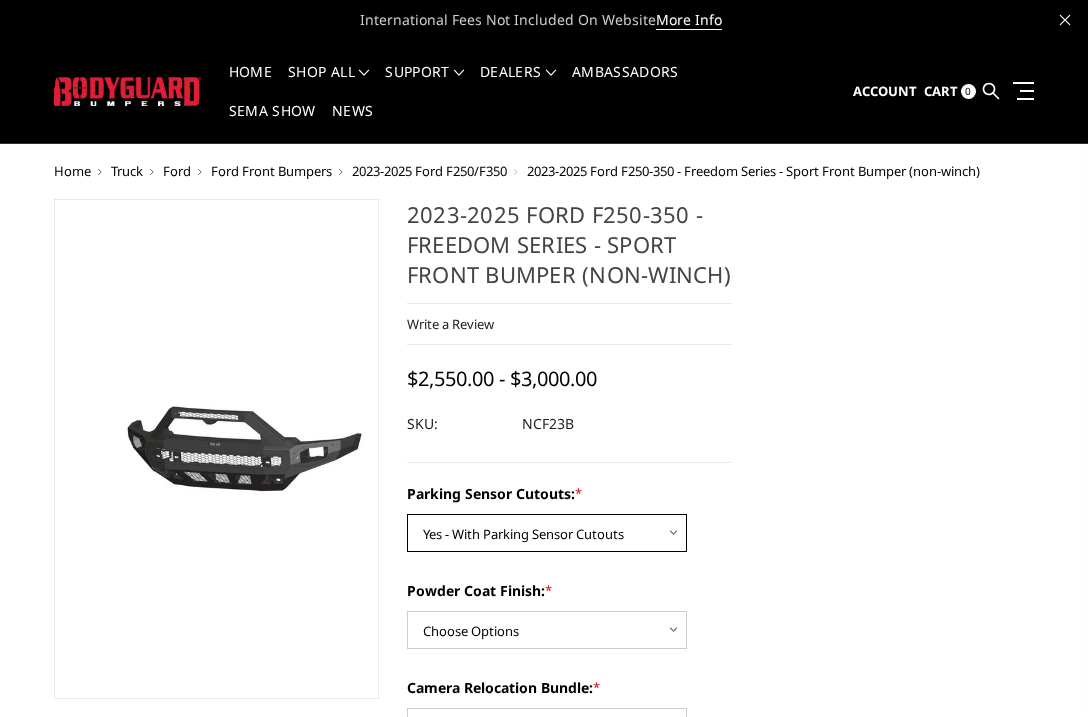 click on "Choose Options
No - Without Parking Sensor Cutouts
Yes - With Parking Sensor Cutouts" at bounding box center [547, 533] 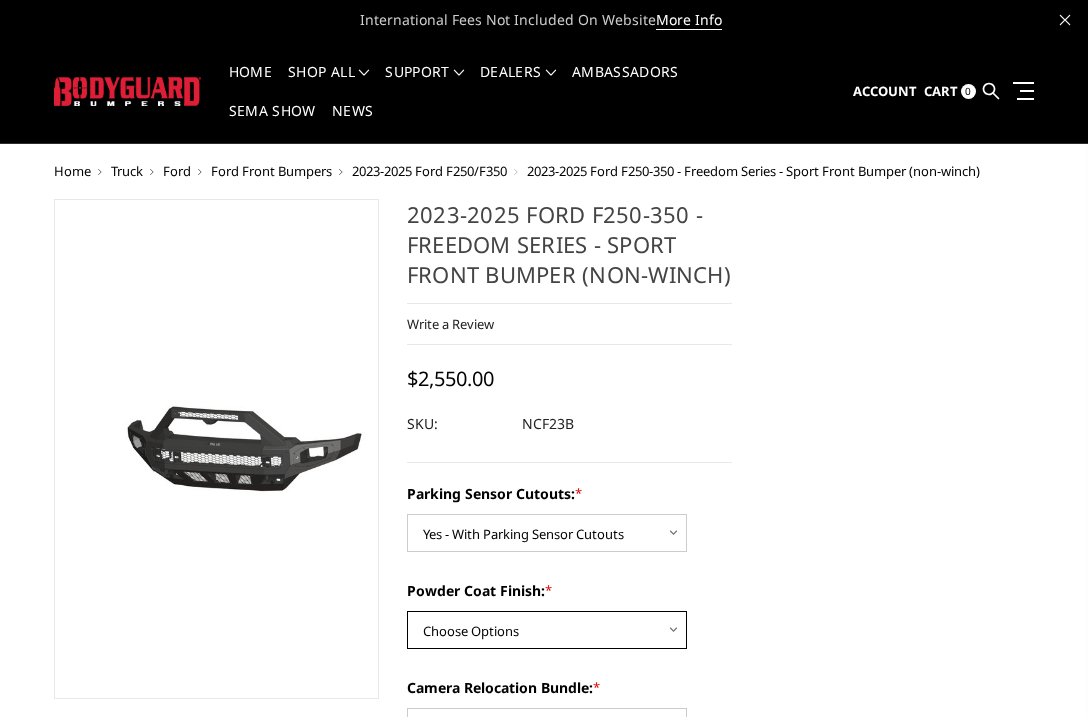 click on "Choose Options
Bare Metal
Textured Black Powder Coat" at bounding box center [547, 630] 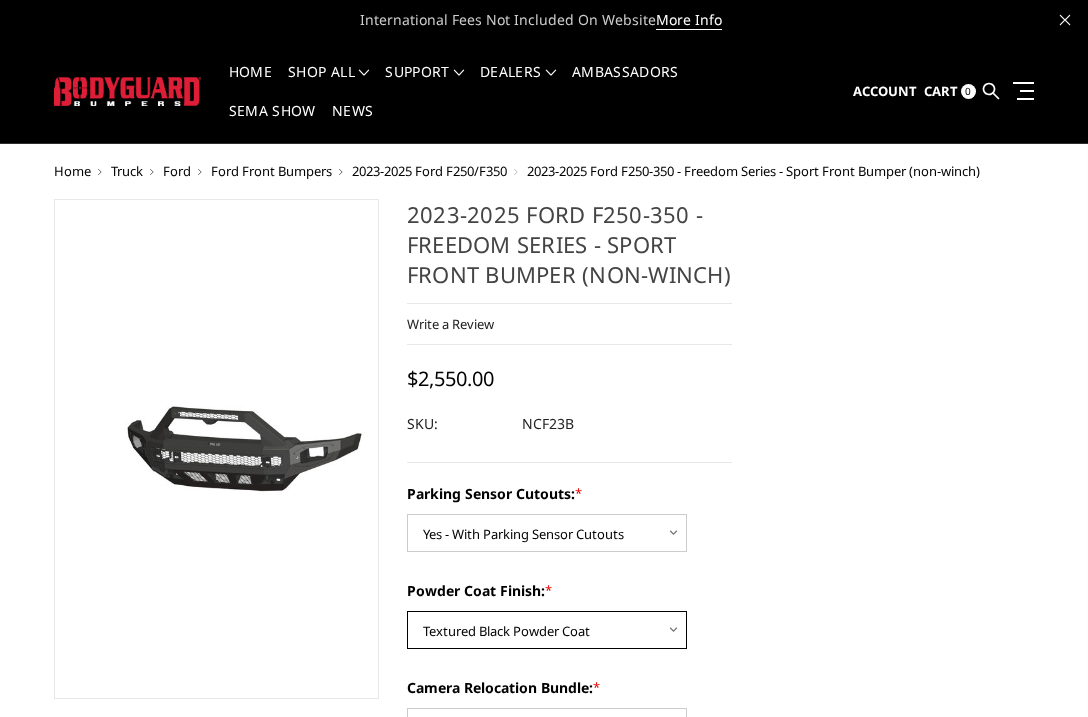click on "Choose Options
Bare Metal
Textured Black Powder Coat" at bounding box center (547, 630) 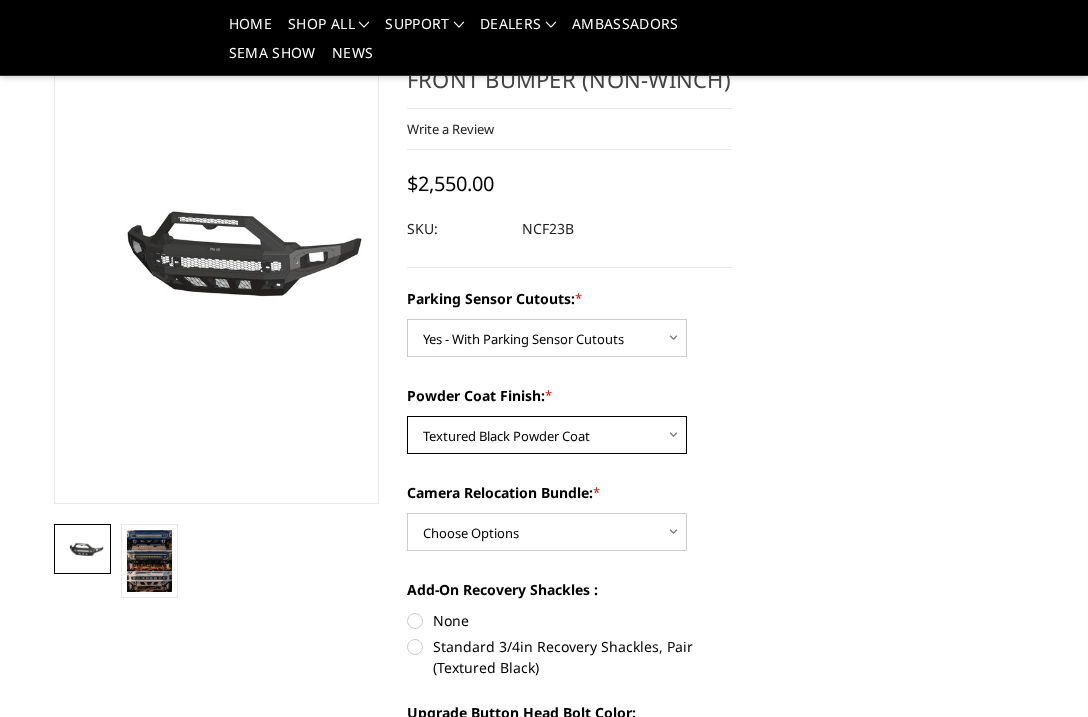 scroll, scrollTop: 200, scrollLeft: 0, axis: vertical 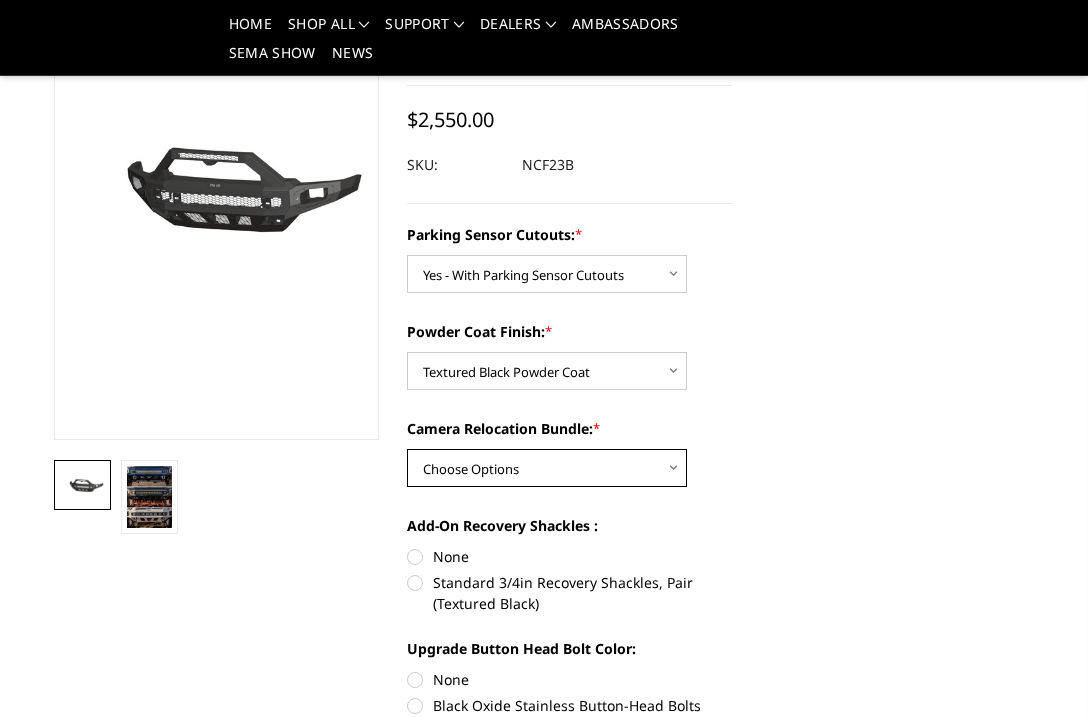 click on "Choose Options
WITH Camera Relocation Bundle
WITHOUT Camera Relocation Bundle" at bounding box center (547, 468) 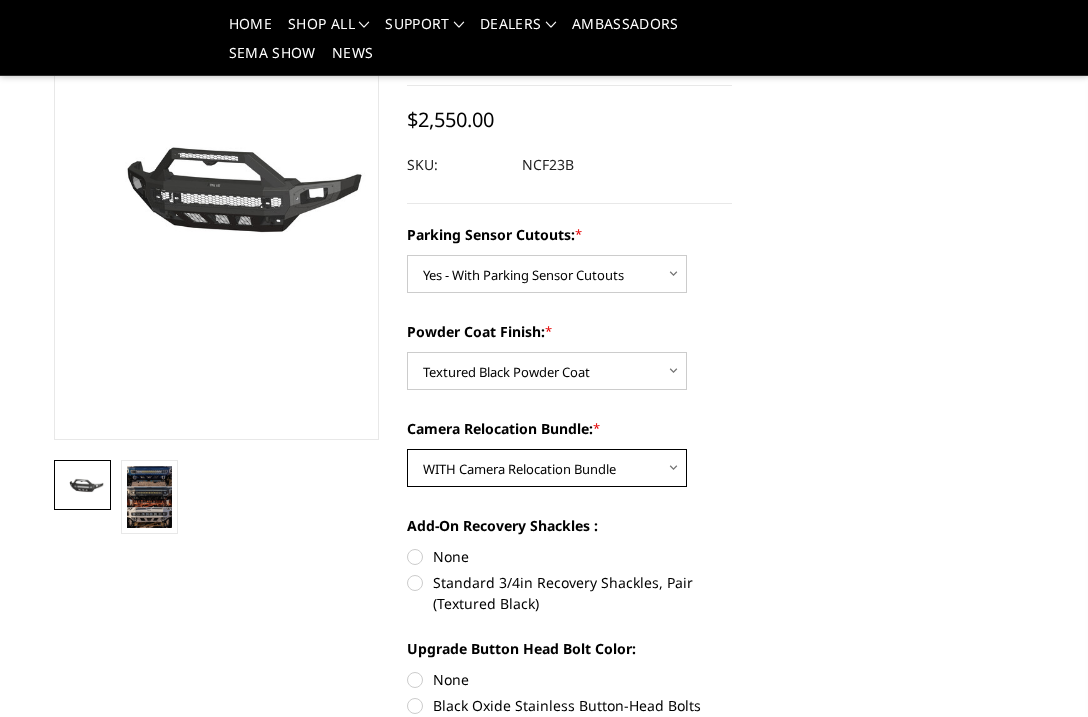 click on "Choose Options
WITH Camera Relocation Bundle
WITHOUT Camera Relocation Bundle" at bounding box center [547, 468] 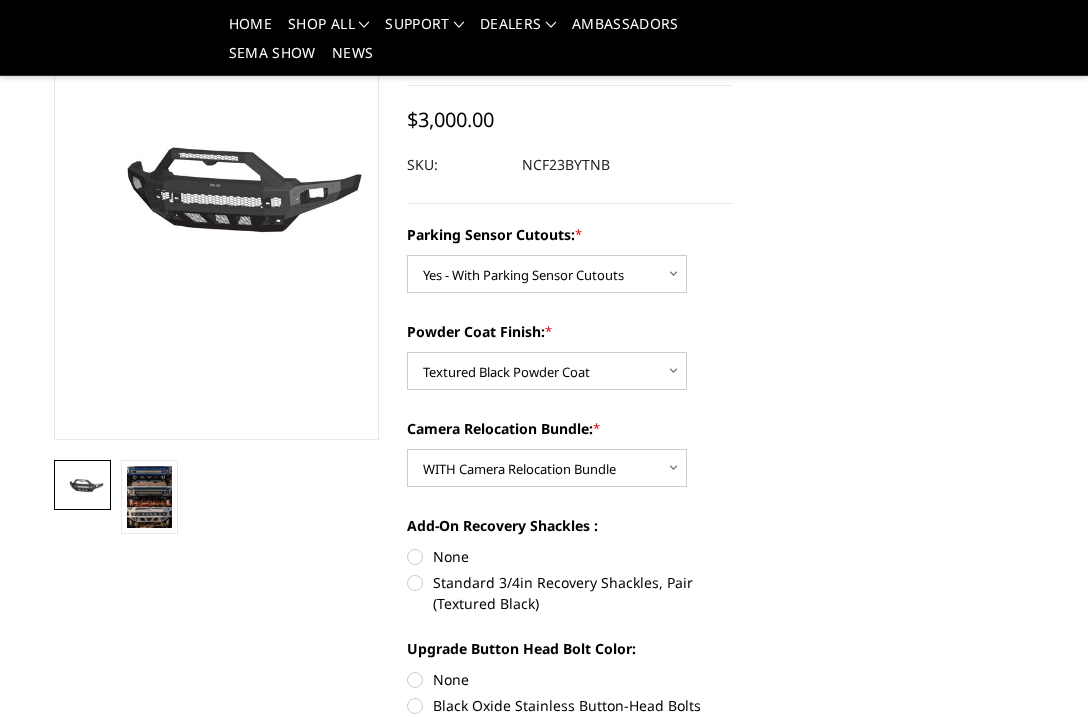 click on "None" at bounding box center [569, 556] 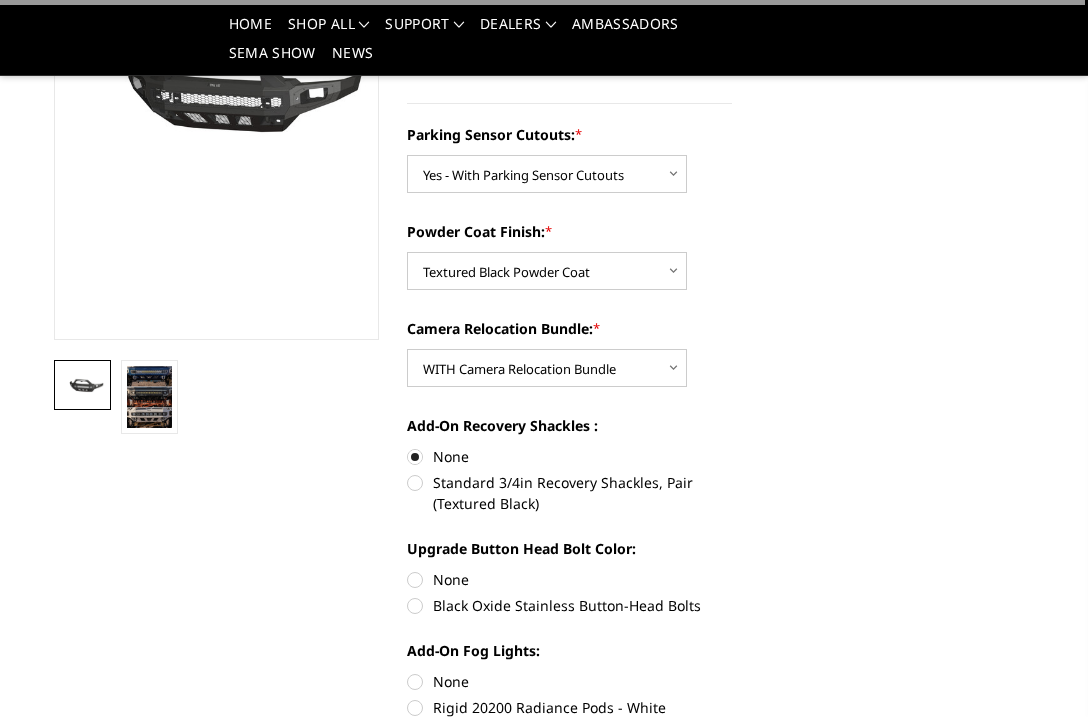 scroll, scrollTop: 400, scrollLeft: 0, axis: vertical 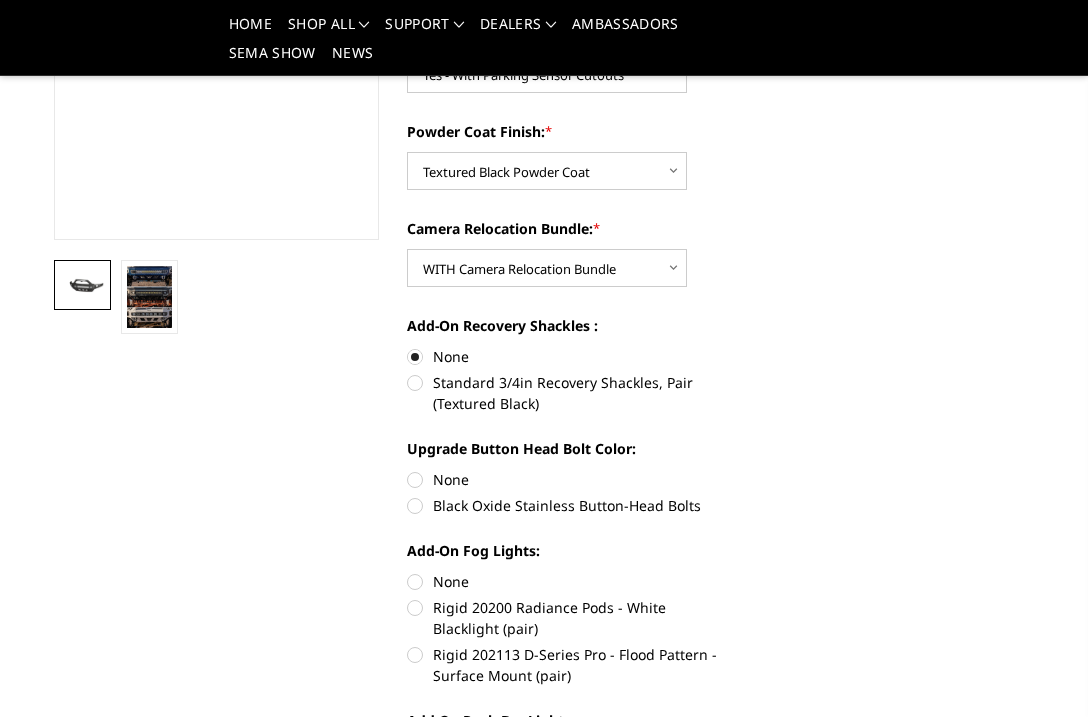 click on "Black Oxide Stainless Button-Head Bolts" at bounding box center (569, 505) 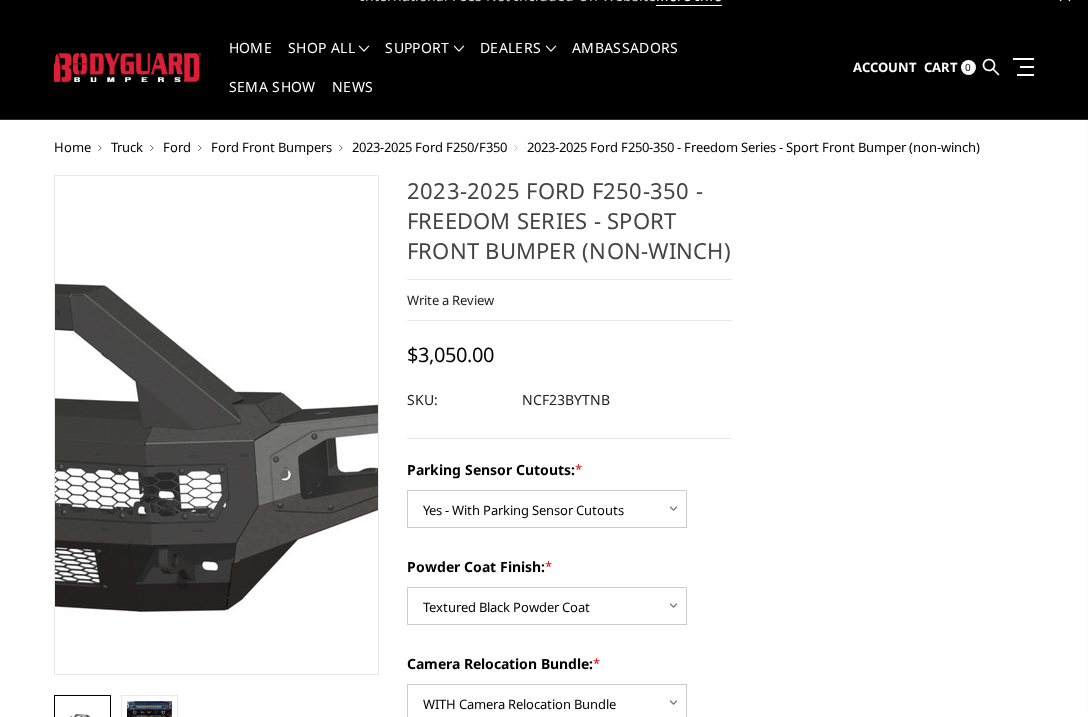 scroll, scrollTop: 0, scrollLeft: 0, axis: both 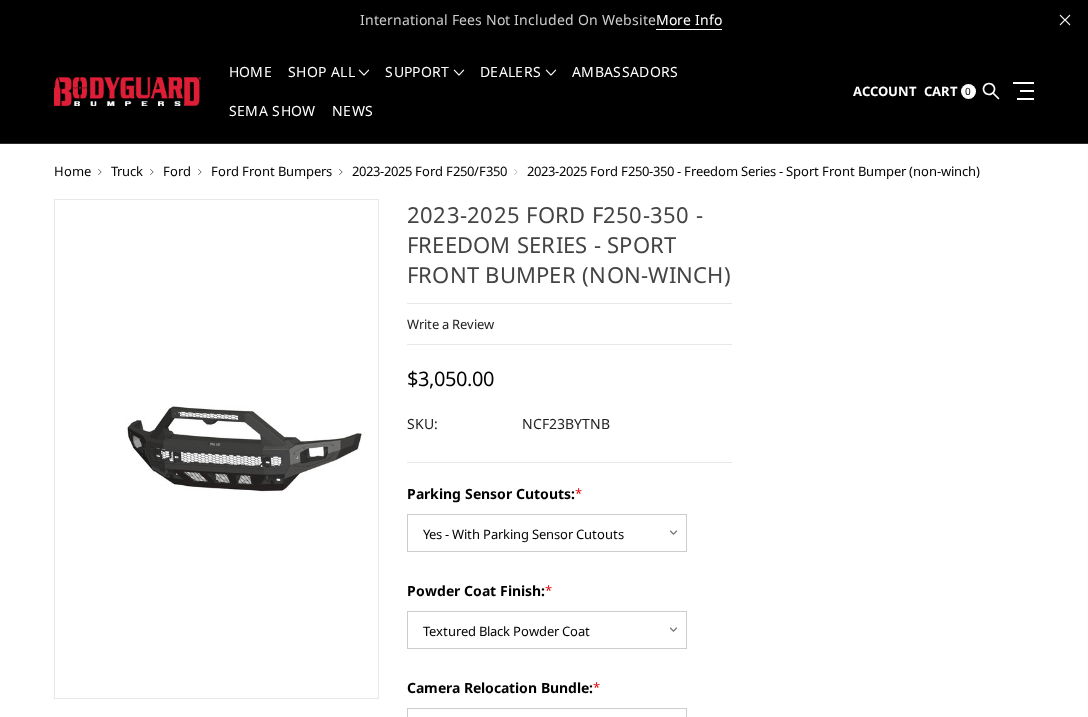 click on "Ford" at bounding box center (177, 171) 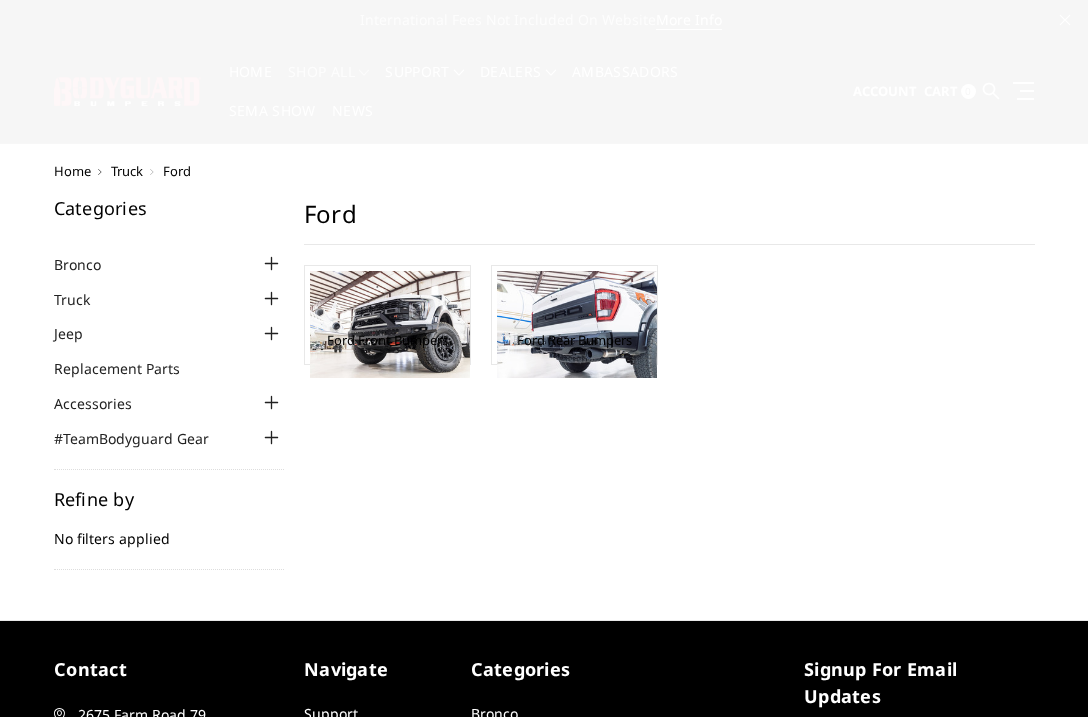 scroll, scrollTop: 0, scrollLeft: 0, axis: both 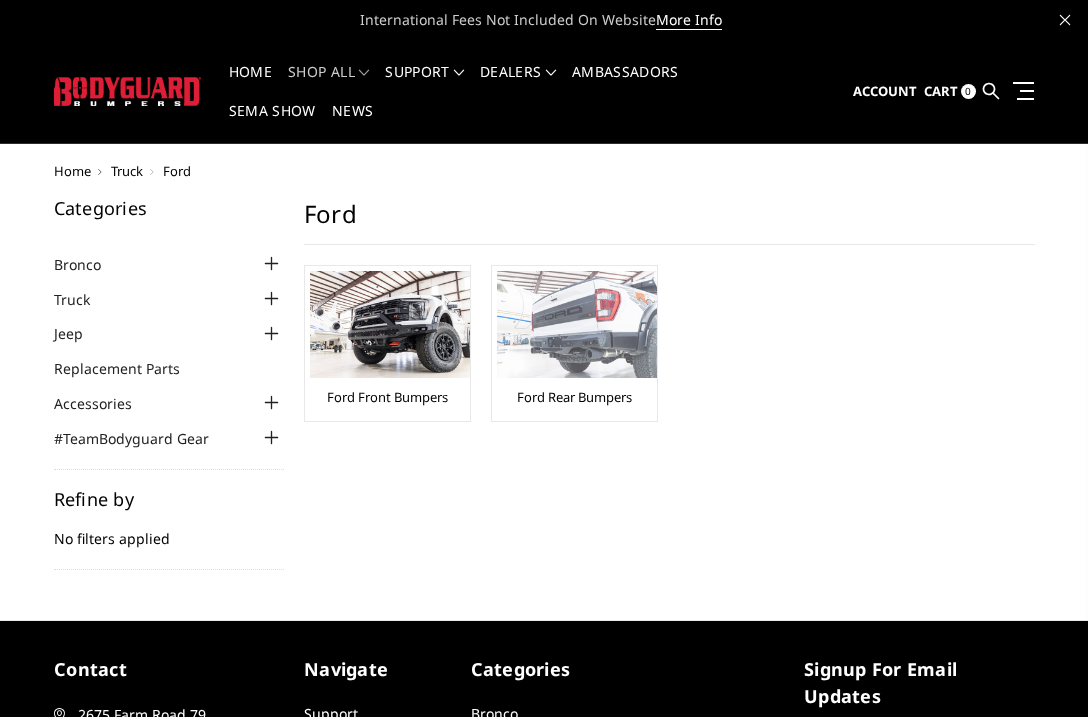 click at bounding box center [577, 324] 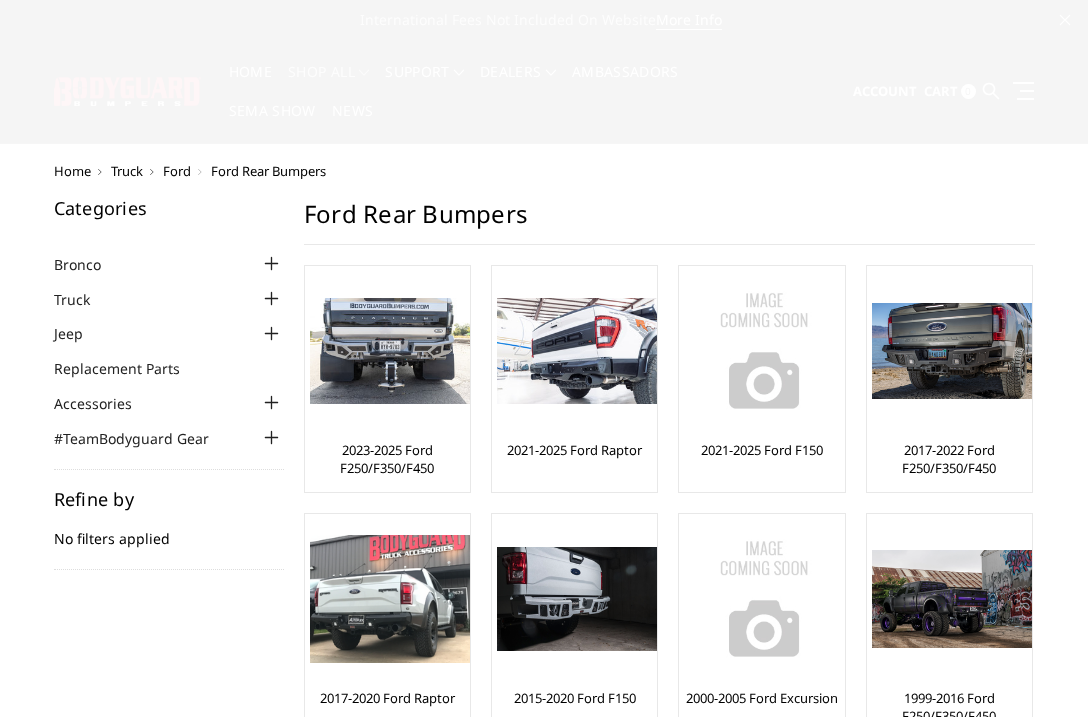 scroll, scrollTop: 0, scrollLeft: 0, axis: both 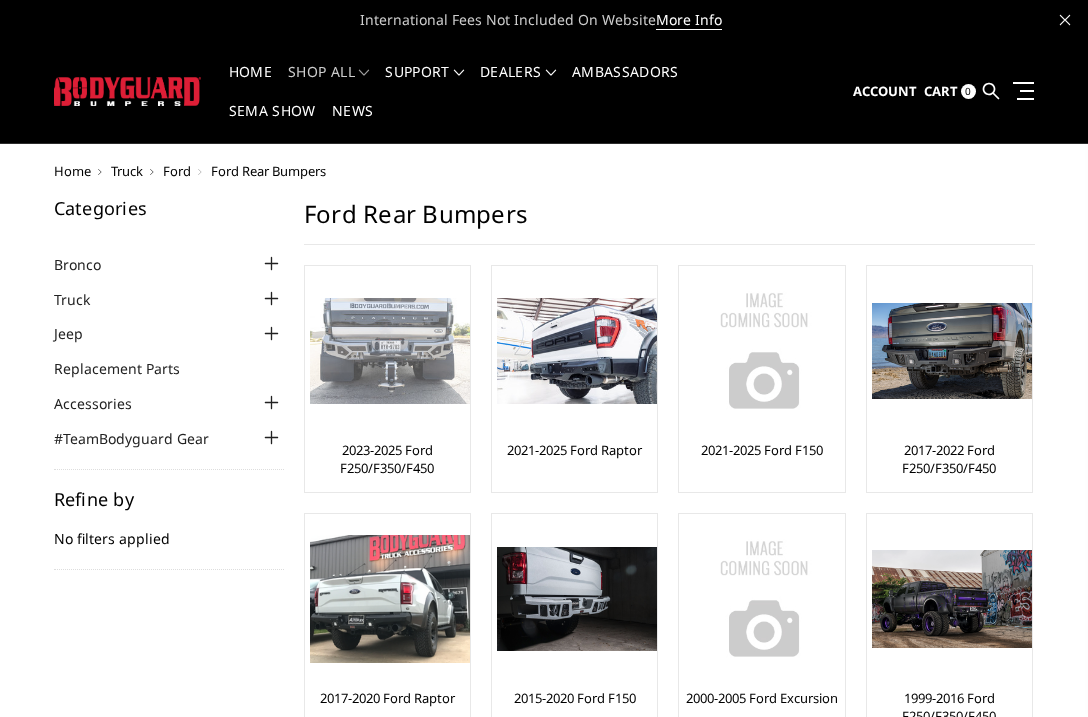 click at bounding box center (390, 351) 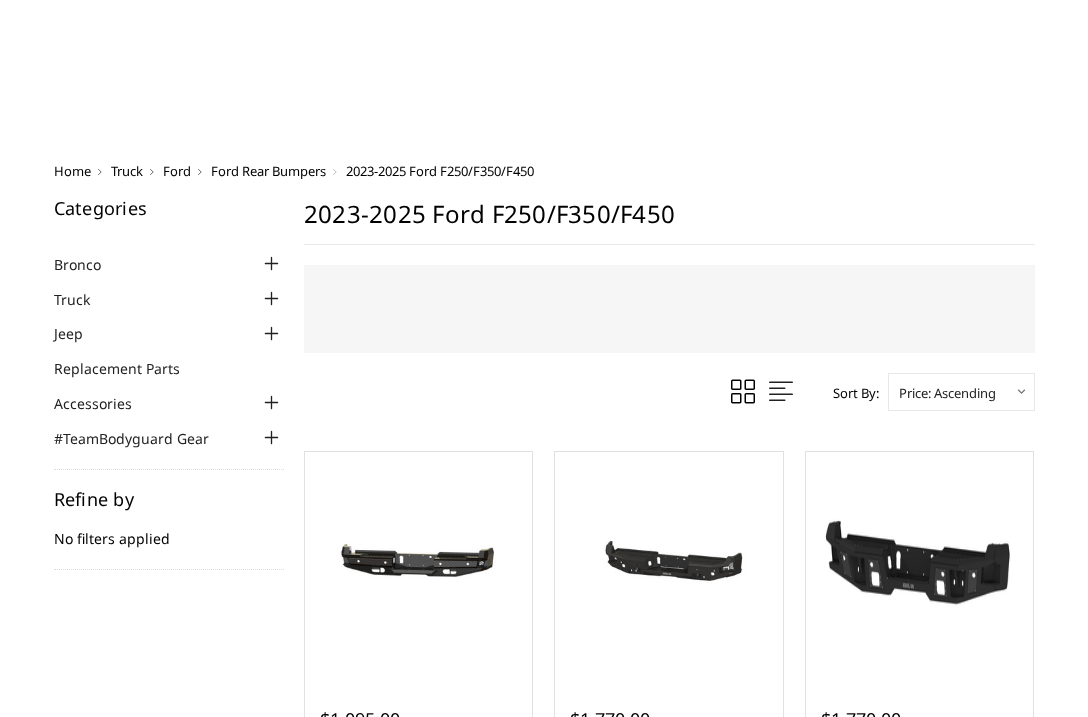 scroll, scrollTop: 0, scrollLeft: 0, axis: both 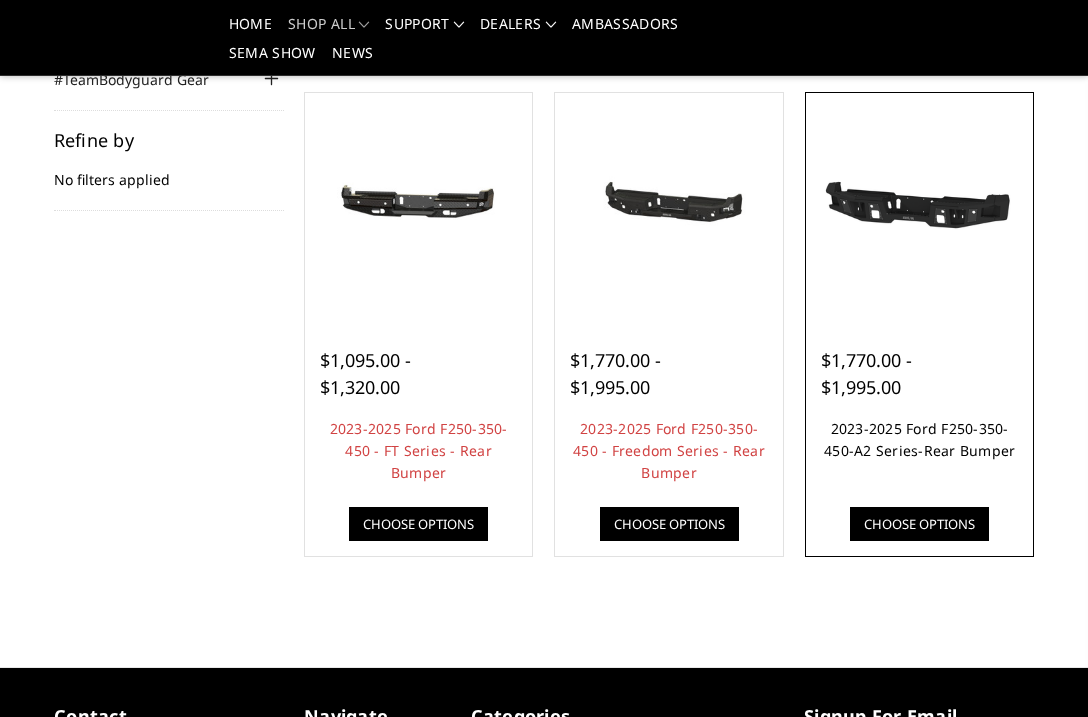 click on "2023-2025 Ford F250-350-450-A2 Series-Rear Bumper" at bounding box center [919, 439] 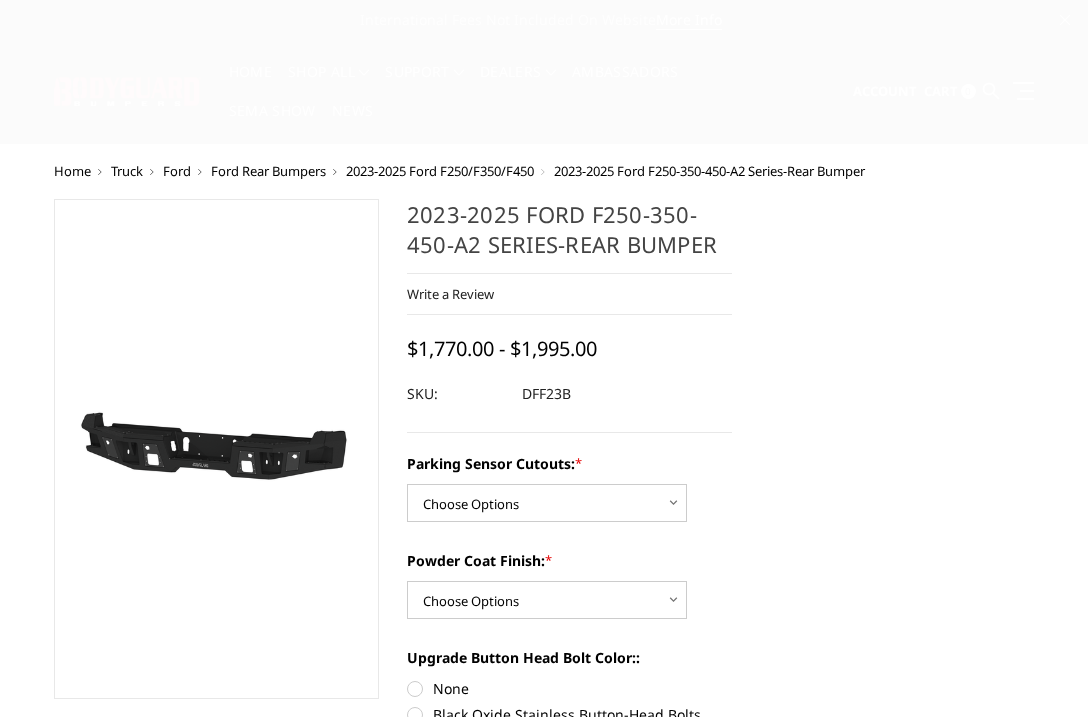 scroll, scrollTop: 0, scrollLeft: 0, axis: both 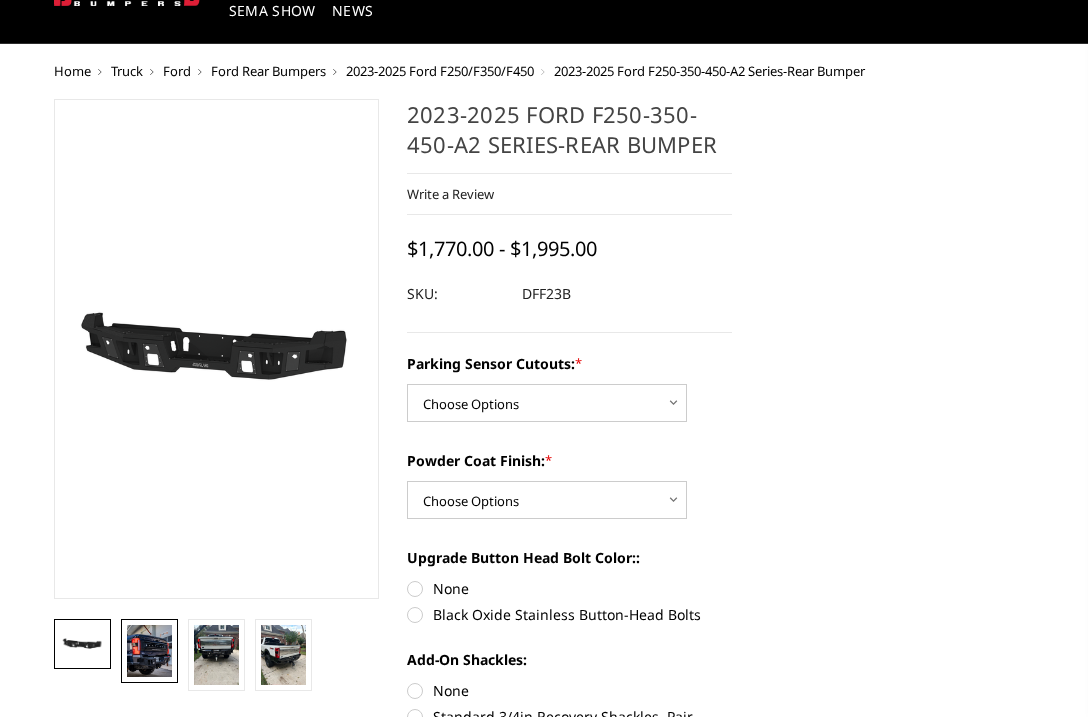 click at bounding box center (149, 651) 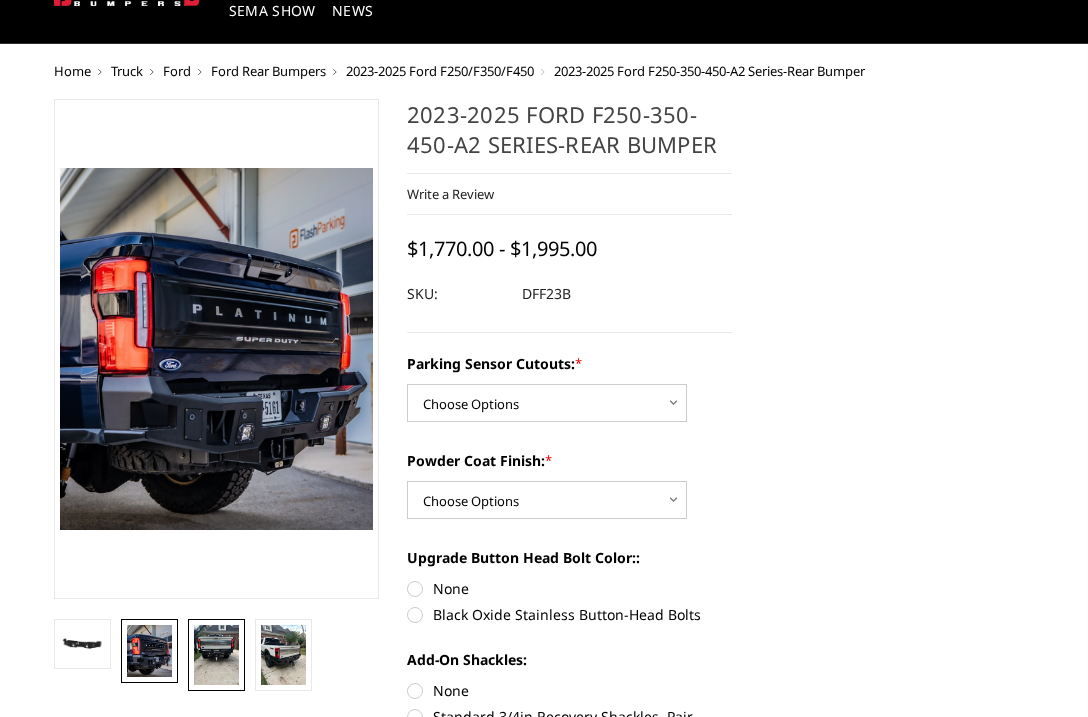 click at bounding box center [216, 655] 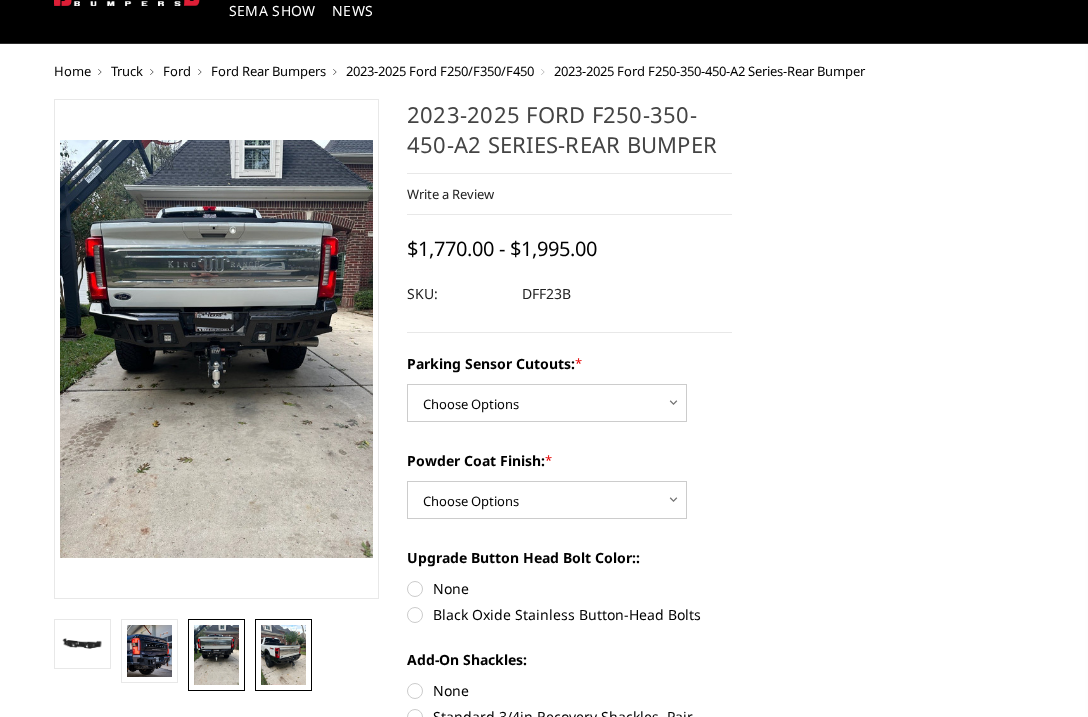 click at bounding box center (283, 655) 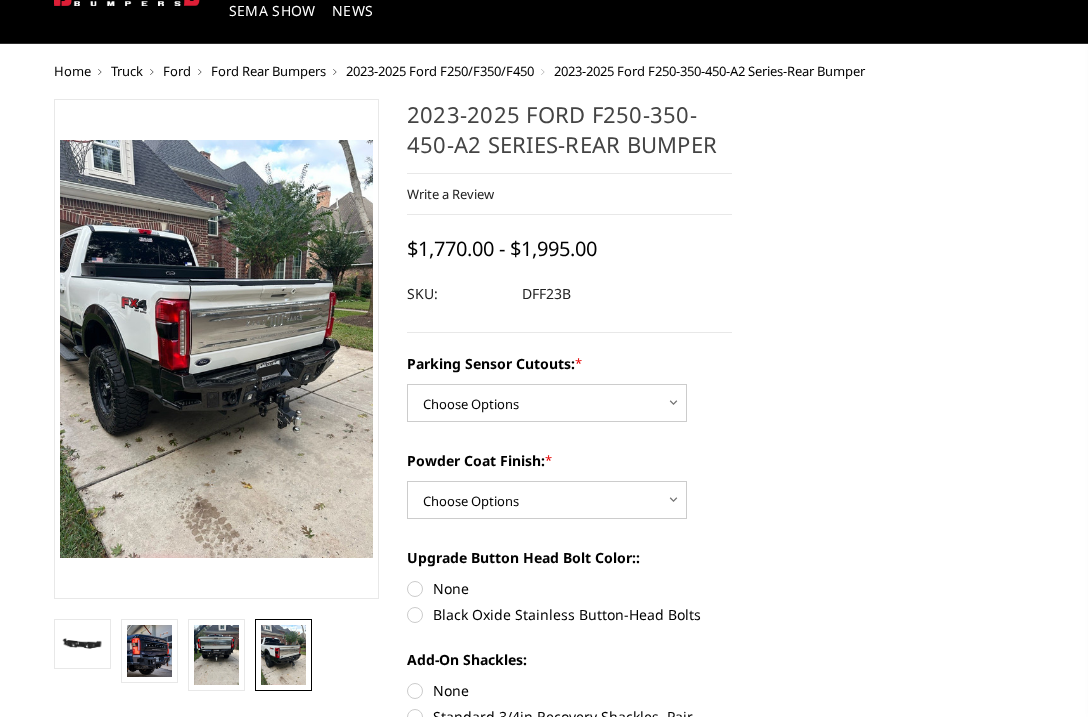 click on "2023-2025 Ford F250/F350/F450" at bounding box center [440, 71] 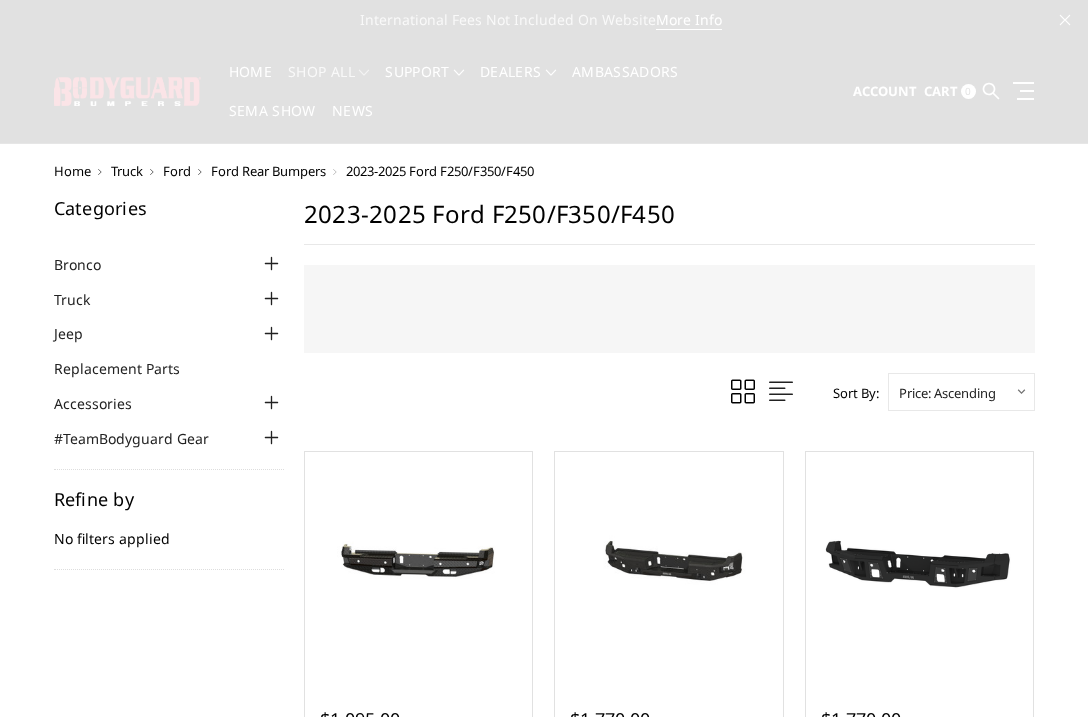 scroll, scrollTop: 0, scrollLeft: 0, axis: both 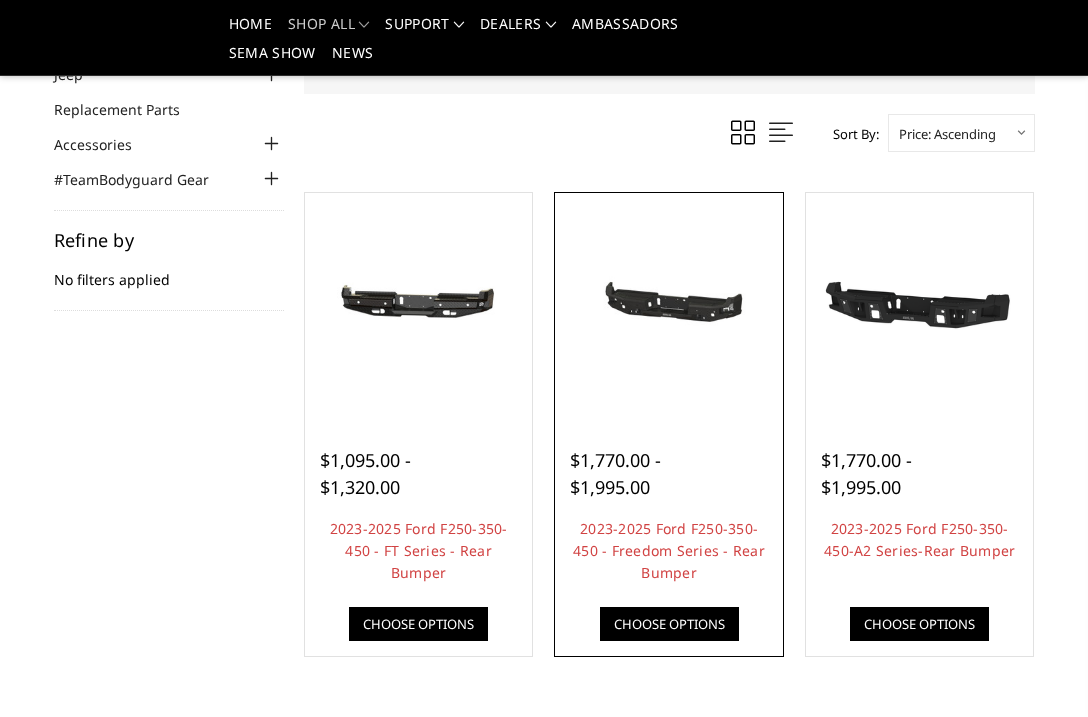 click on "2023-2025 Ford F250-350-450 - Freedom Series - Rear Bumper" at bounding box center (669, 551) 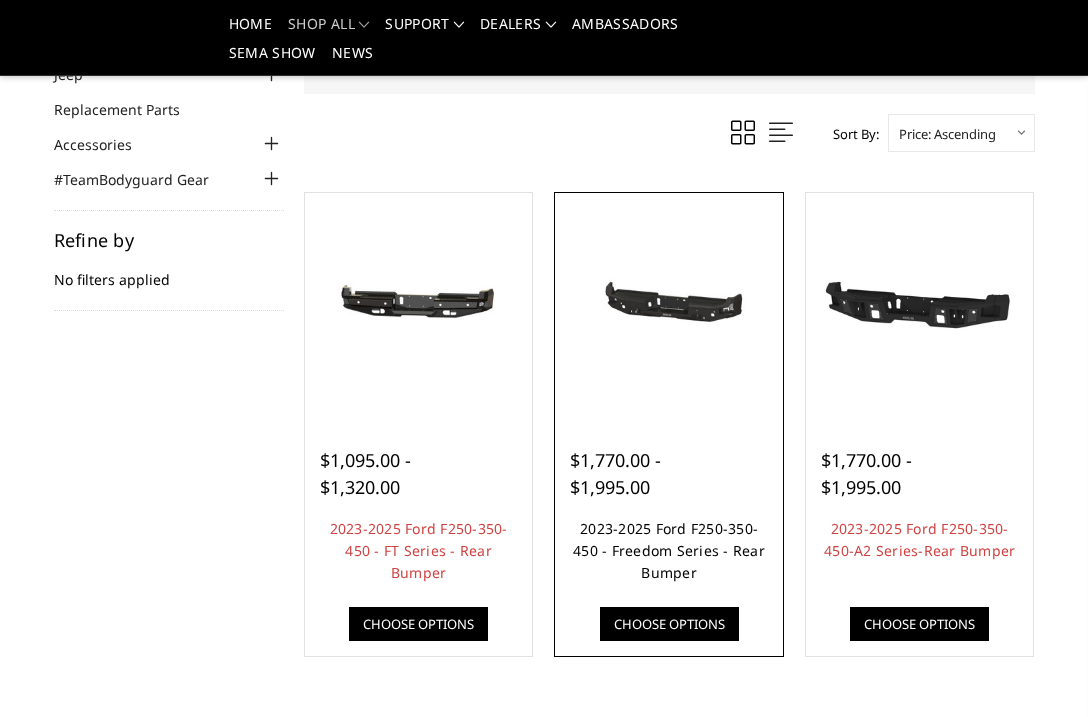 click on "2023-2025 Ford F250-350-450 - Freedom Series - Rear Bumper" at bounding box center [669, 550] 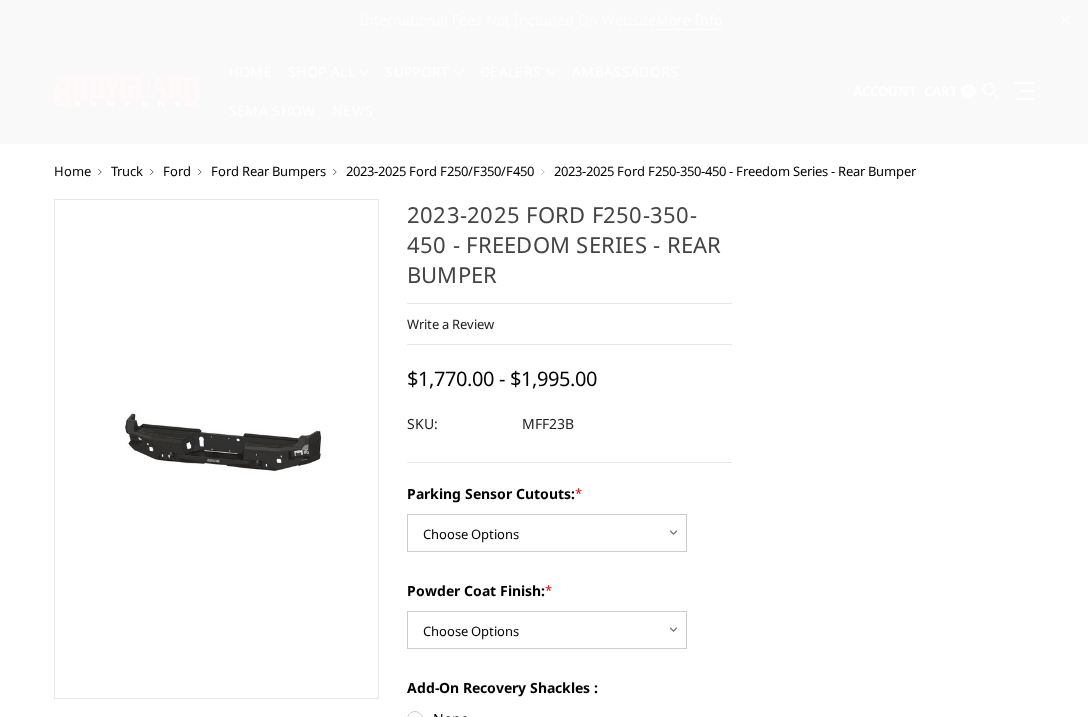 scroll, scrollTop: 0, scrollLeft: 0, axis: both 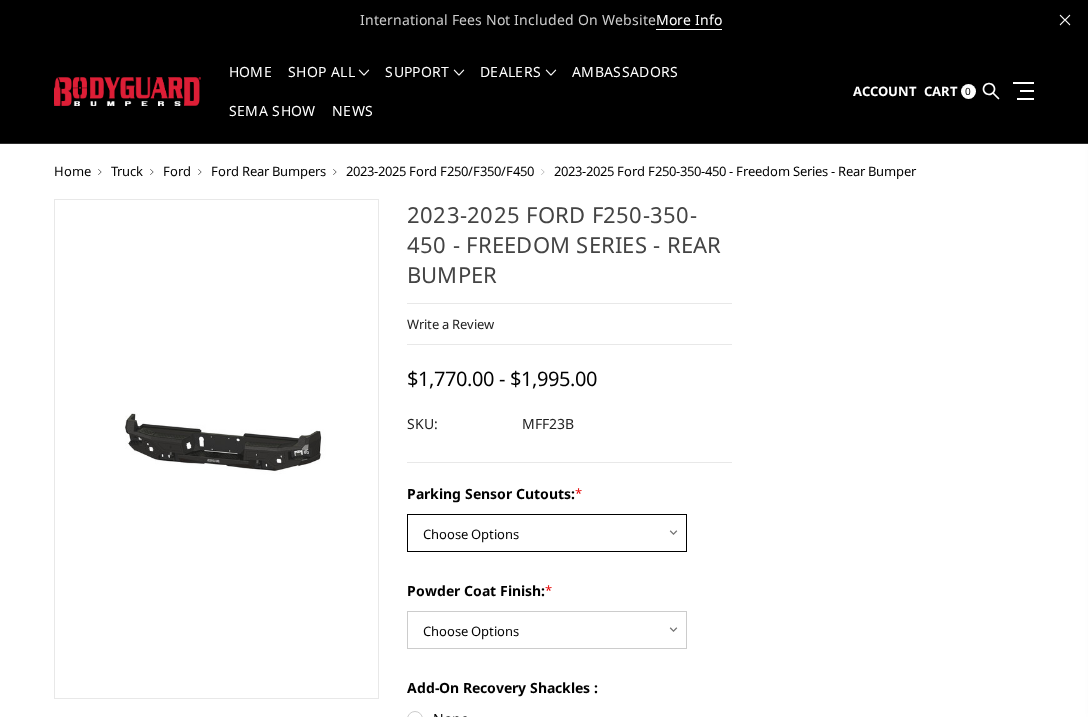 click on "Choose Options
No - Without Parking Sensor Cutouts
Yes - With Parking Sensor Cutouts" at bounding box center [547, 533] 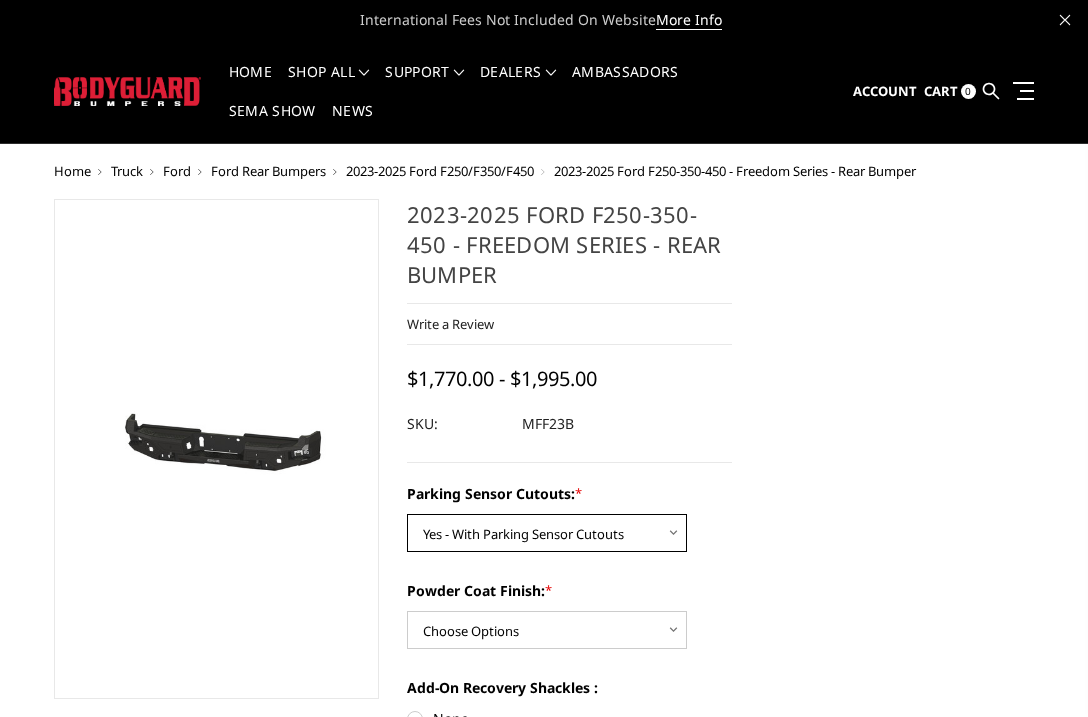 click on "Choose Options
No - Without Parking Sensor Cutouts
Yes - With Parking Sensor Cutouts" at bounding box center (547, 533) 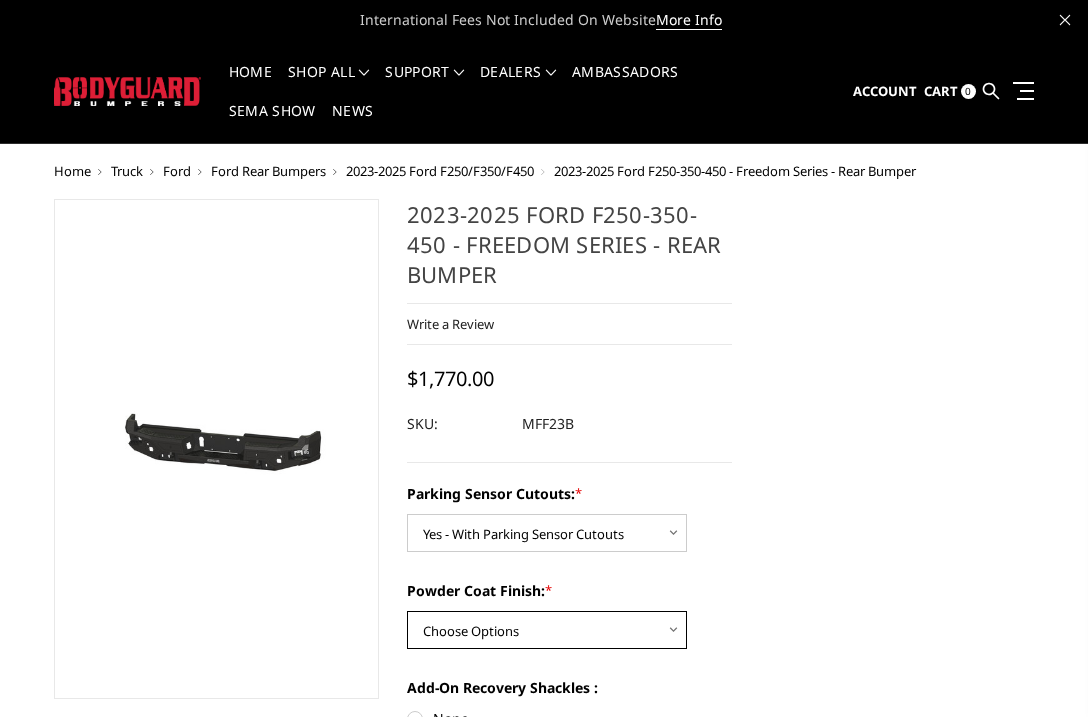 click on "Choose Options
Bare Metal
Textured Black Powder Coat" at bounding box center (547, 630) 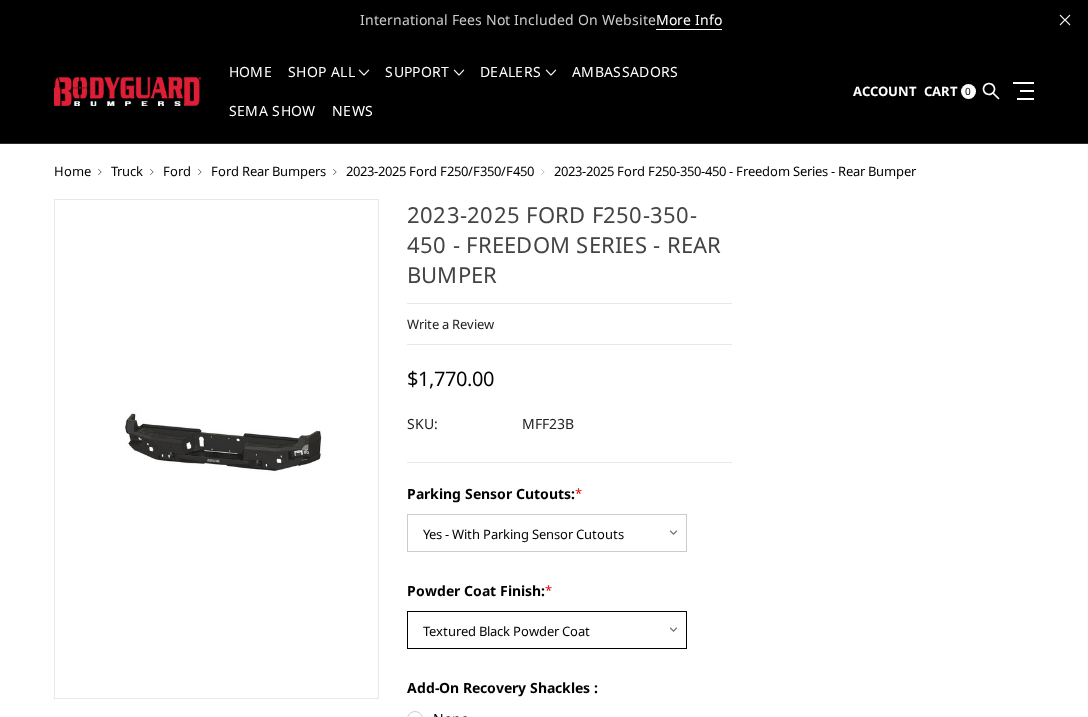 click on "Choose Options
Bare Metal
Textured Black Powder Coat" at bounding box center (547, 630) 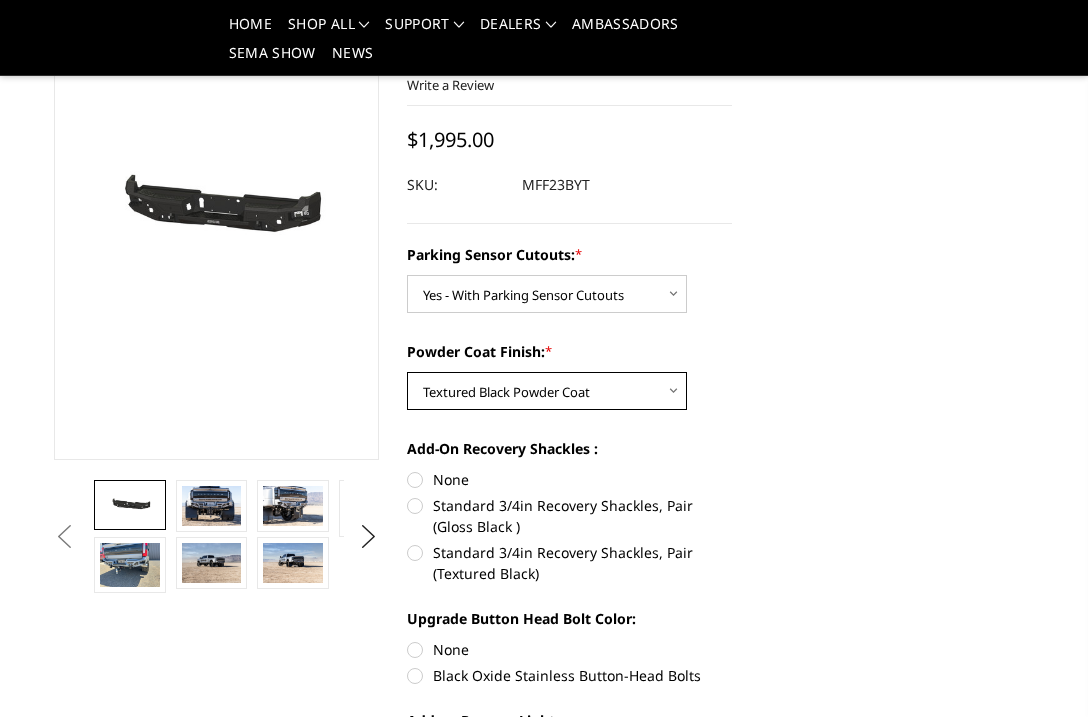 scroll, scrollTop: 300, scrollLeft: 0, axis: vertical 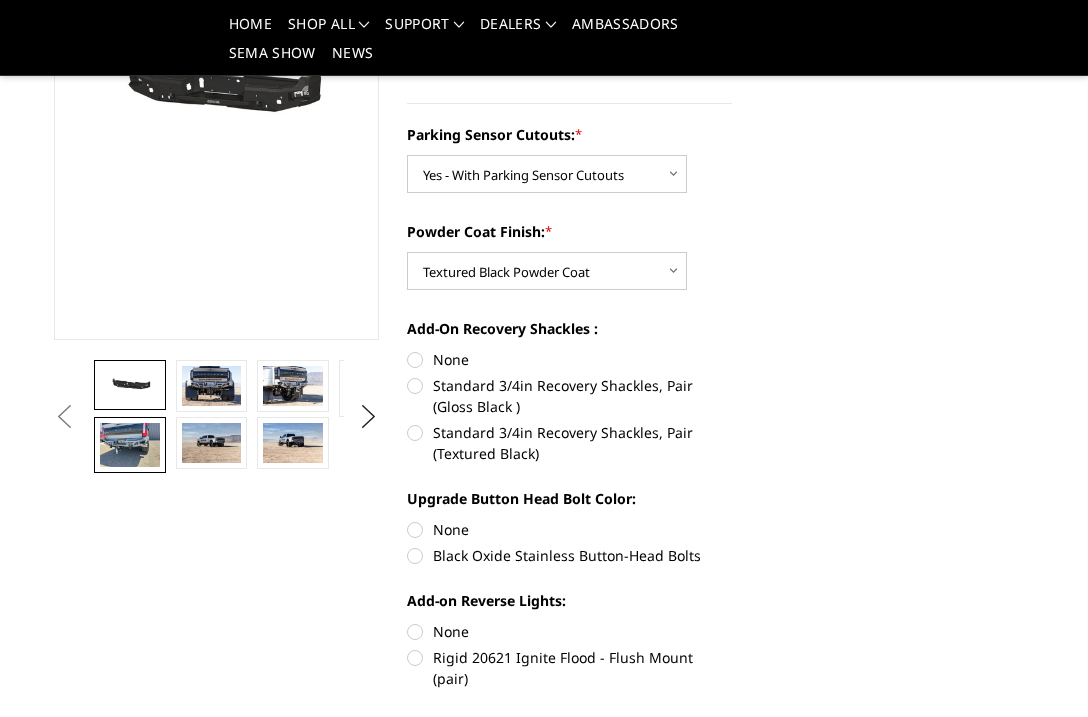 click at bounding box center (130, 445) 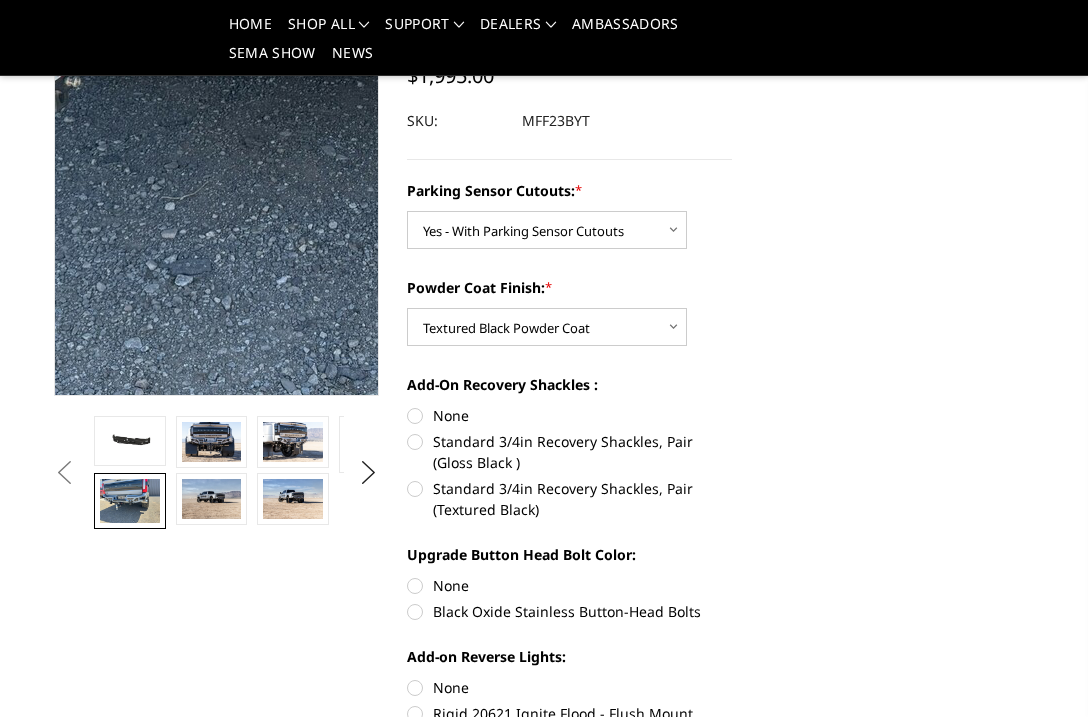 scroll, scrollTop: 100, scrollLeft: 0, axis: vertical 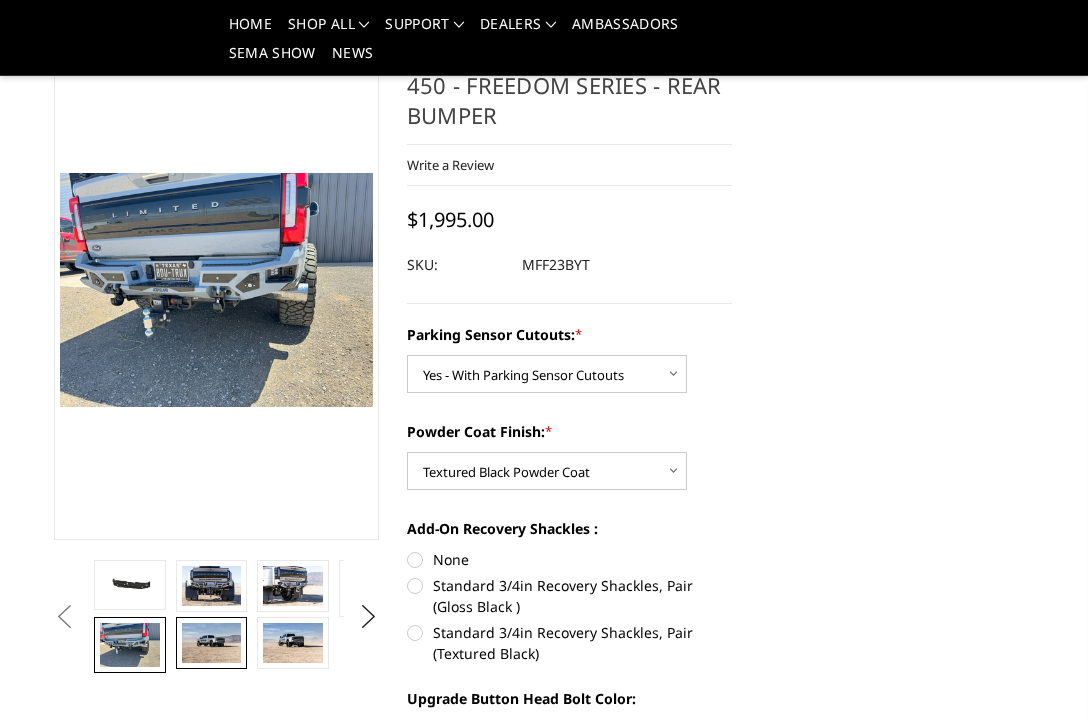 click at bounding box center [212, 643] 